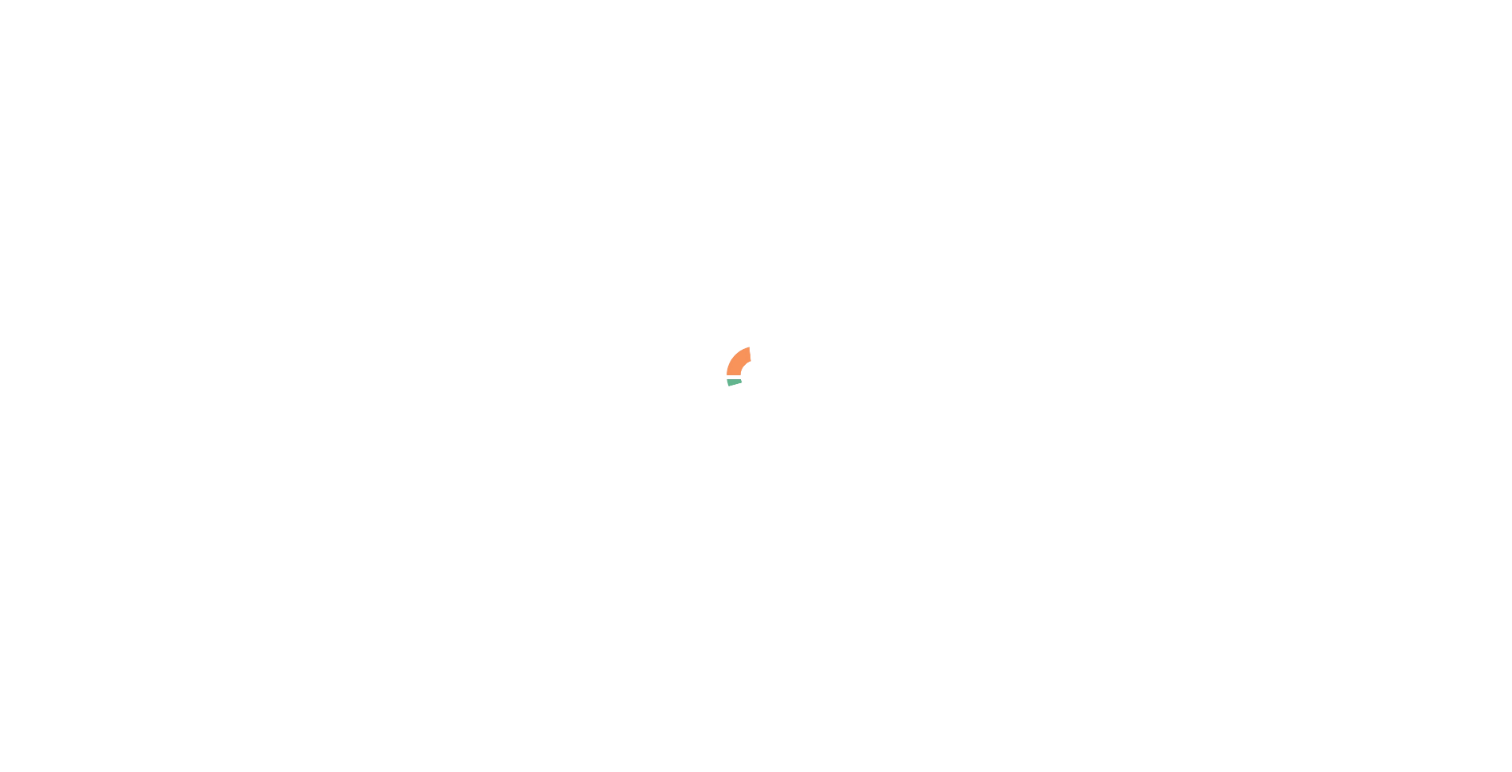 scroll, scrollTop: 0, scrollLeft: 0, axis: both 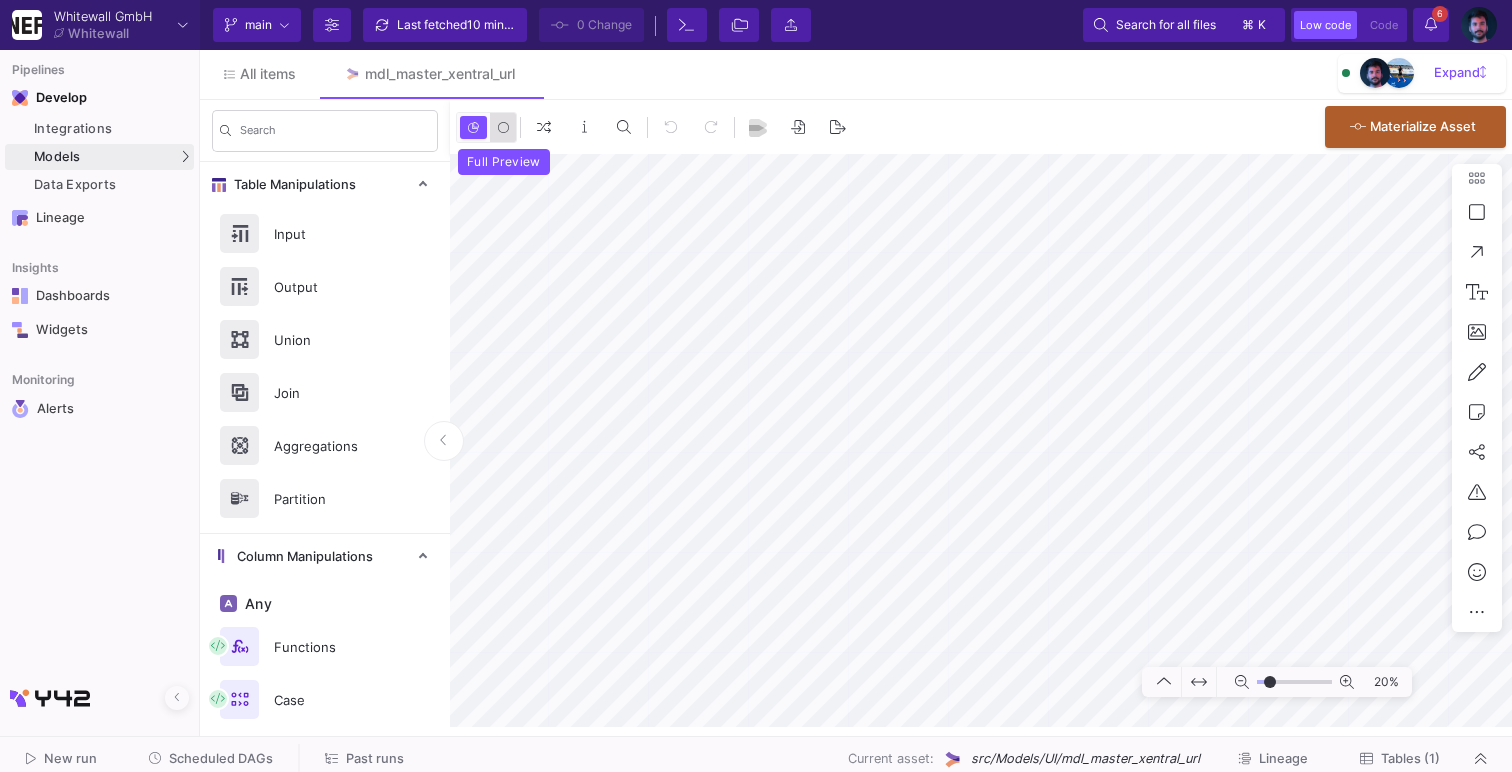 click 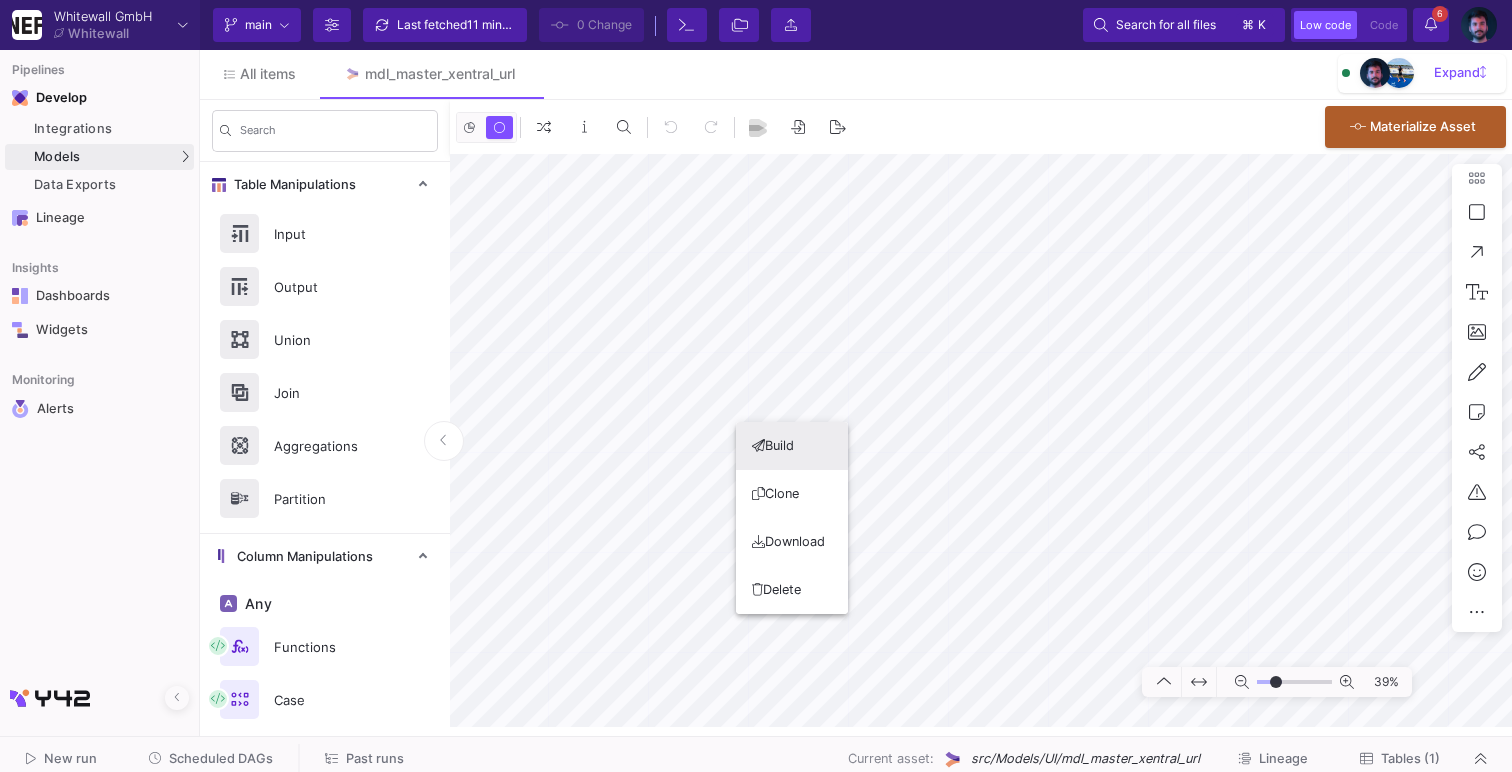 click on "Build" at bounding box center (792, 446) 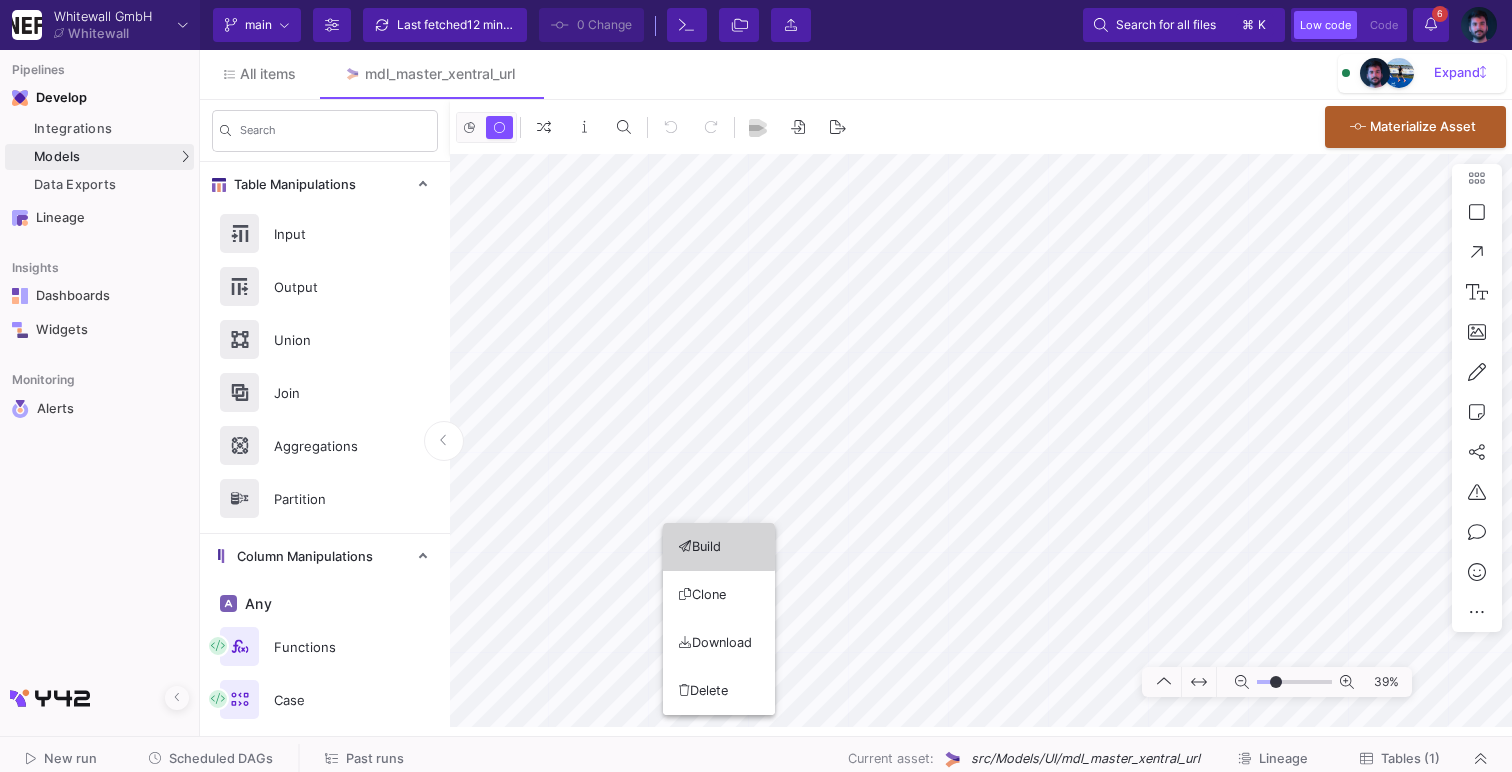 click on "Build" at bounding box center [719, 547] 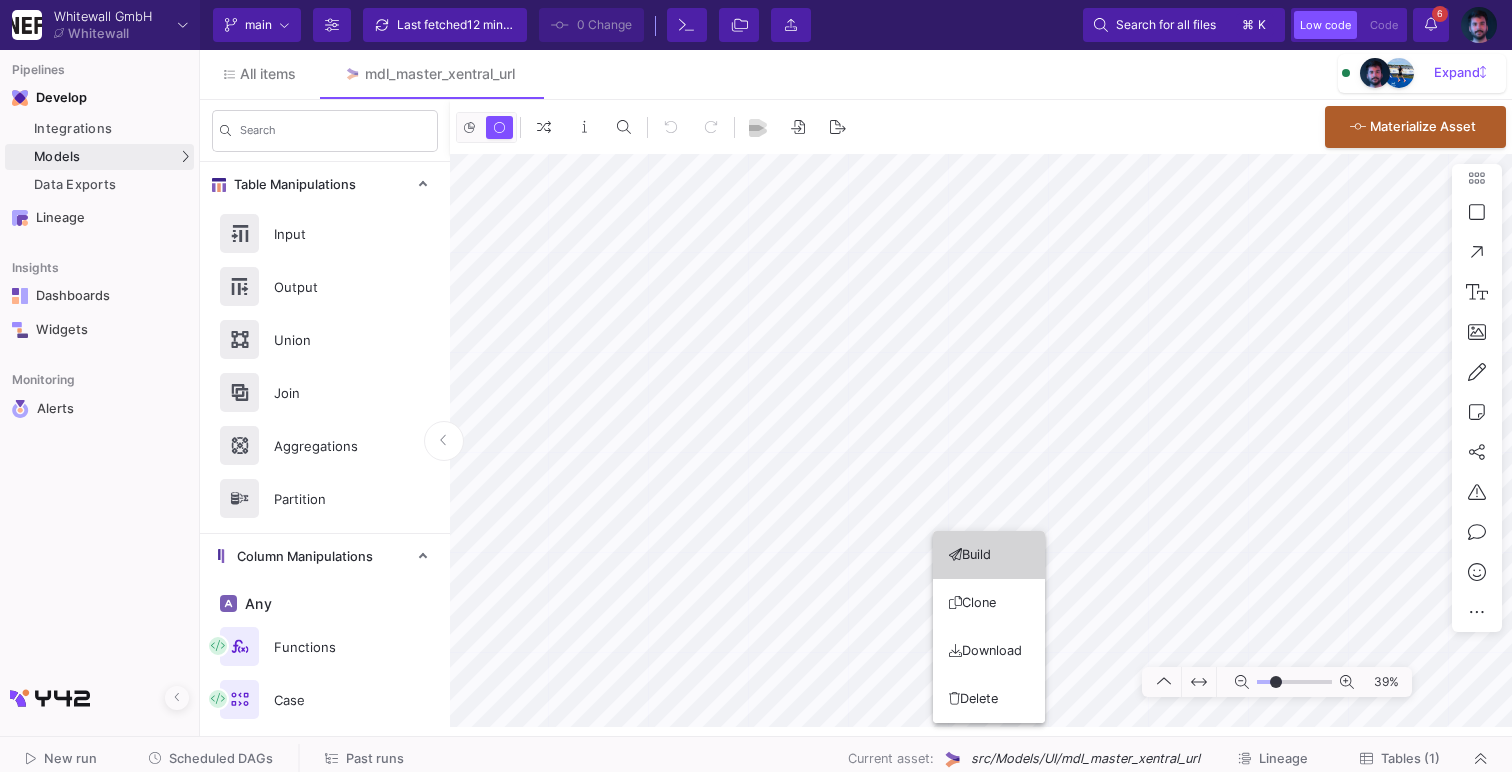 click on "Build" at bounding box center [989, 555] 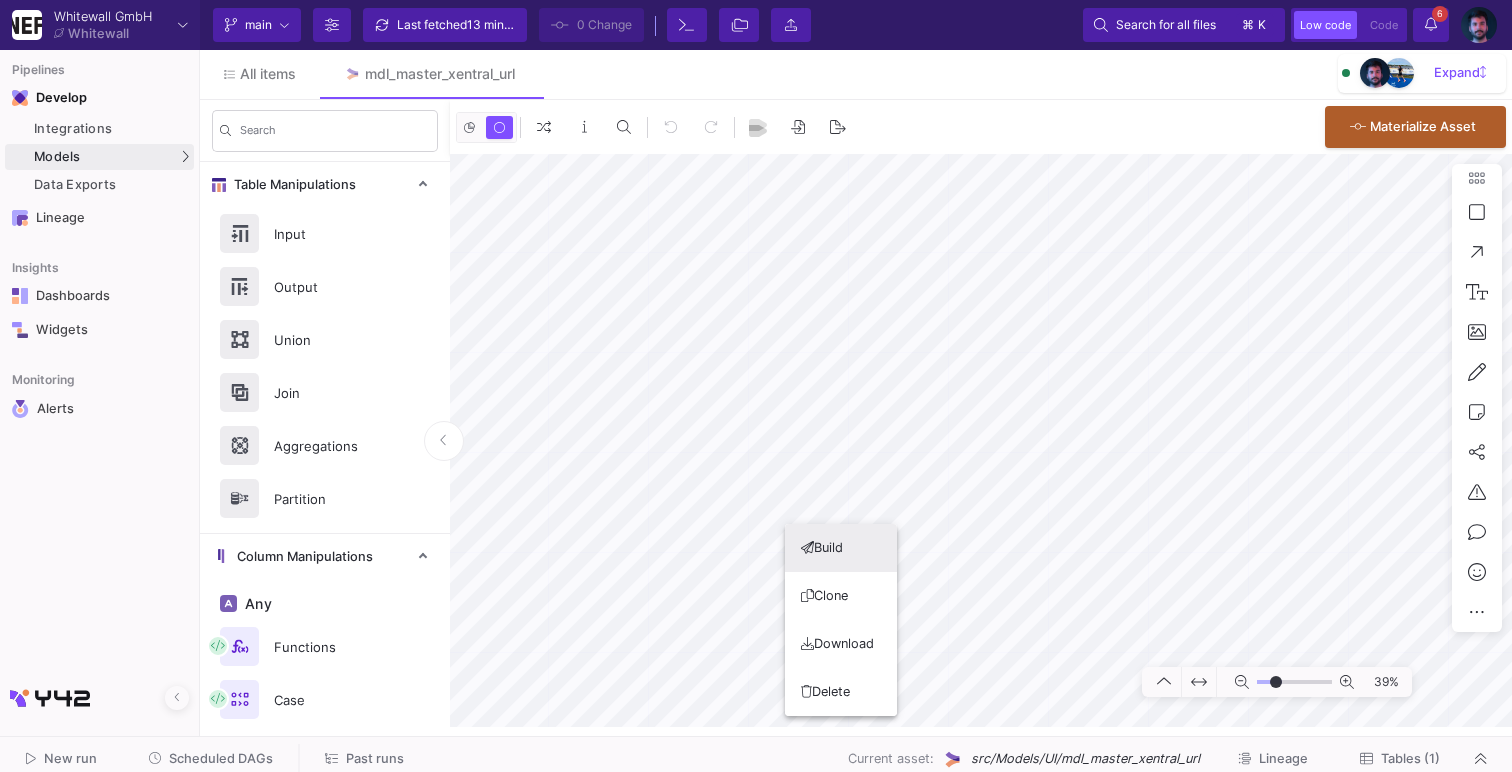 click on "Build" at bounding box center [841, 548] 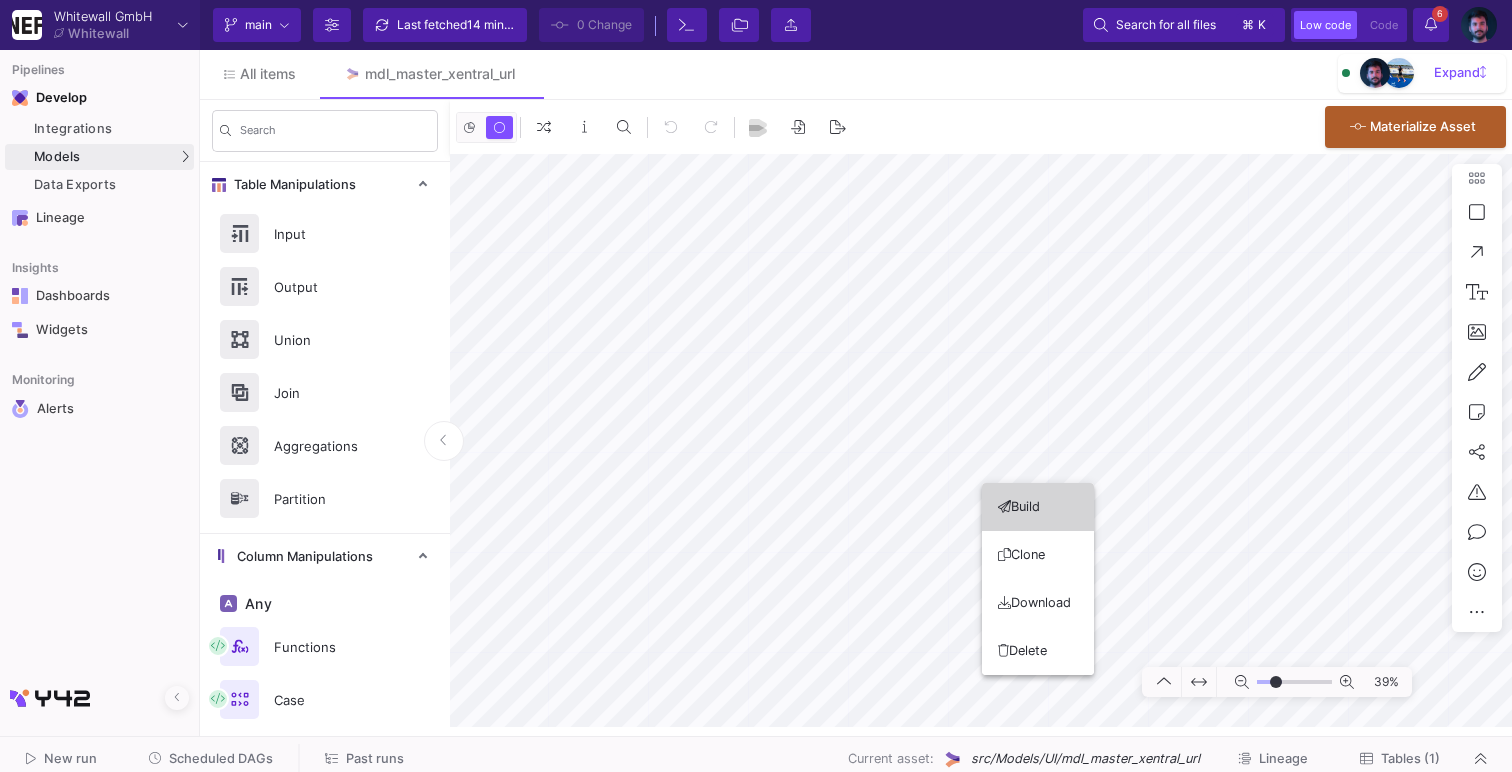 click on "Build" at bounding box center [1038, 507] 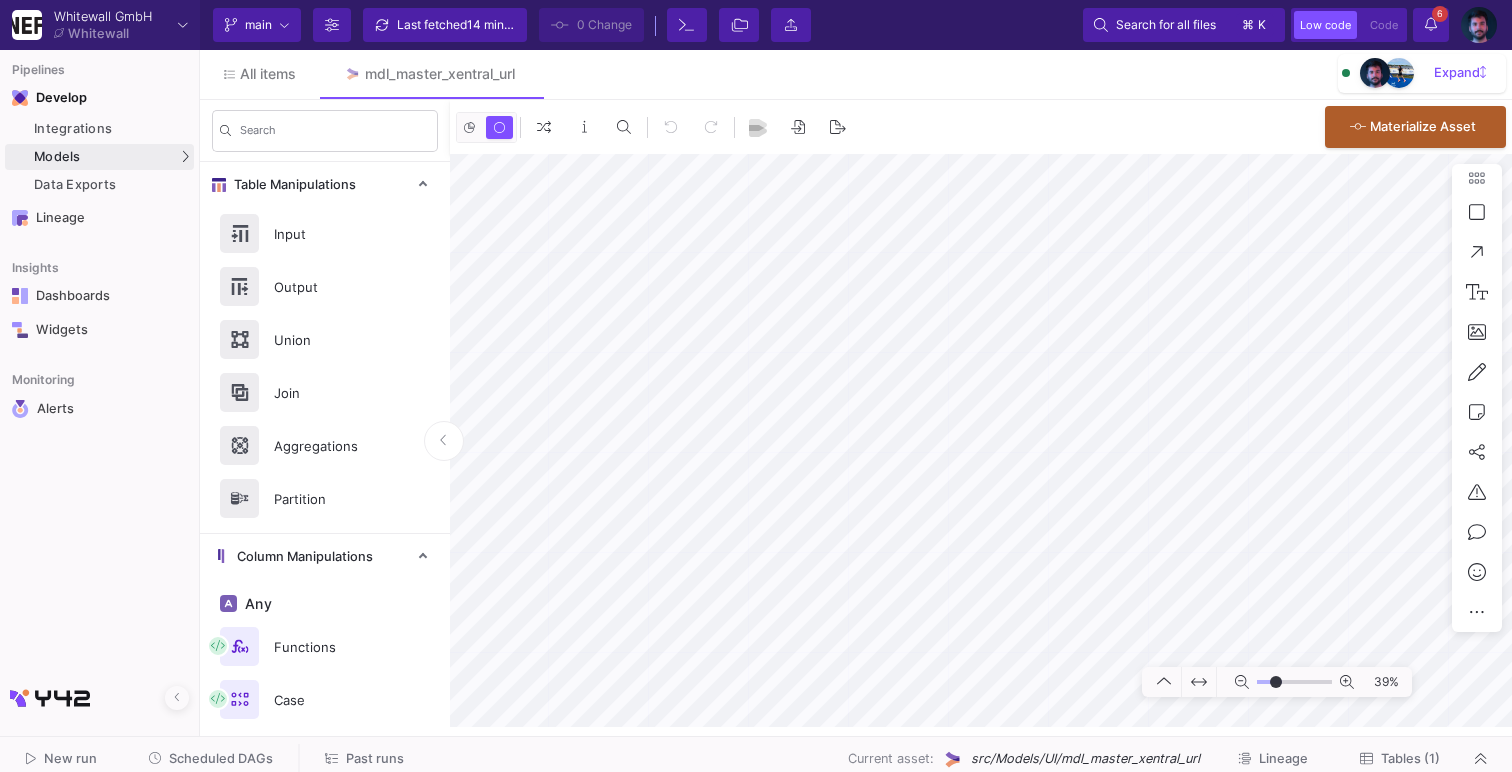 type on "-18" 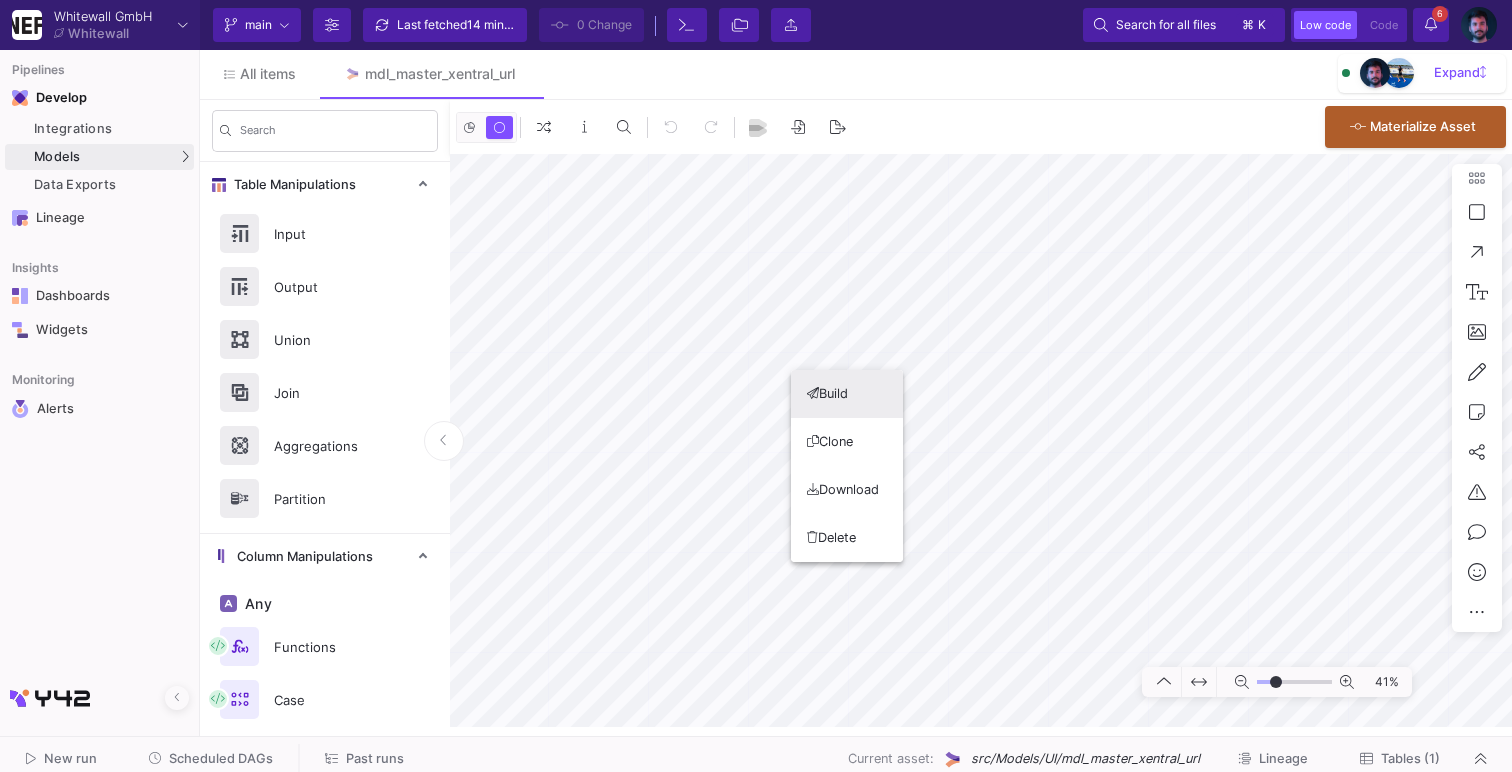 click on "Build" at bounding box center (847, 394) 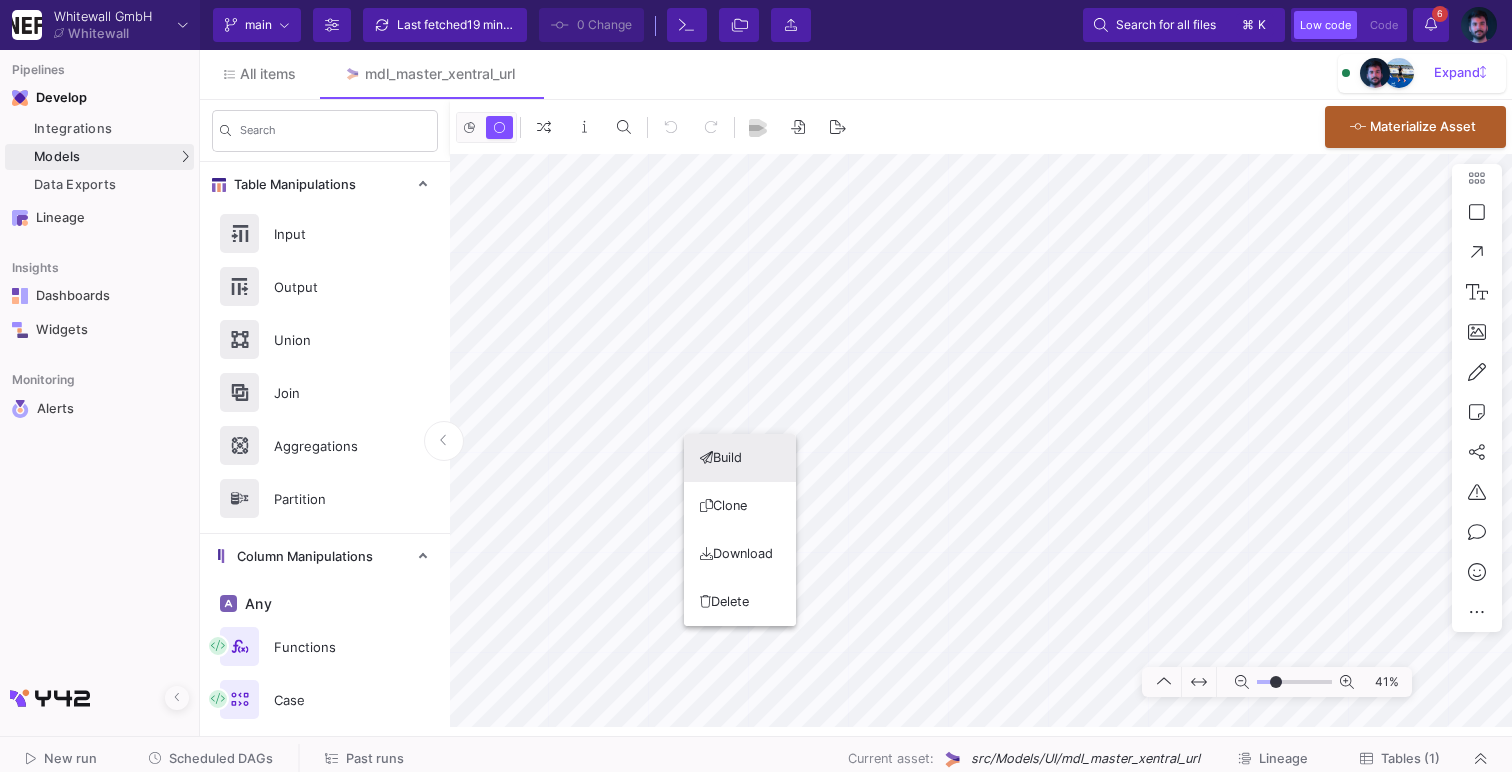 click on "Build" at bounding box center [740, 458] 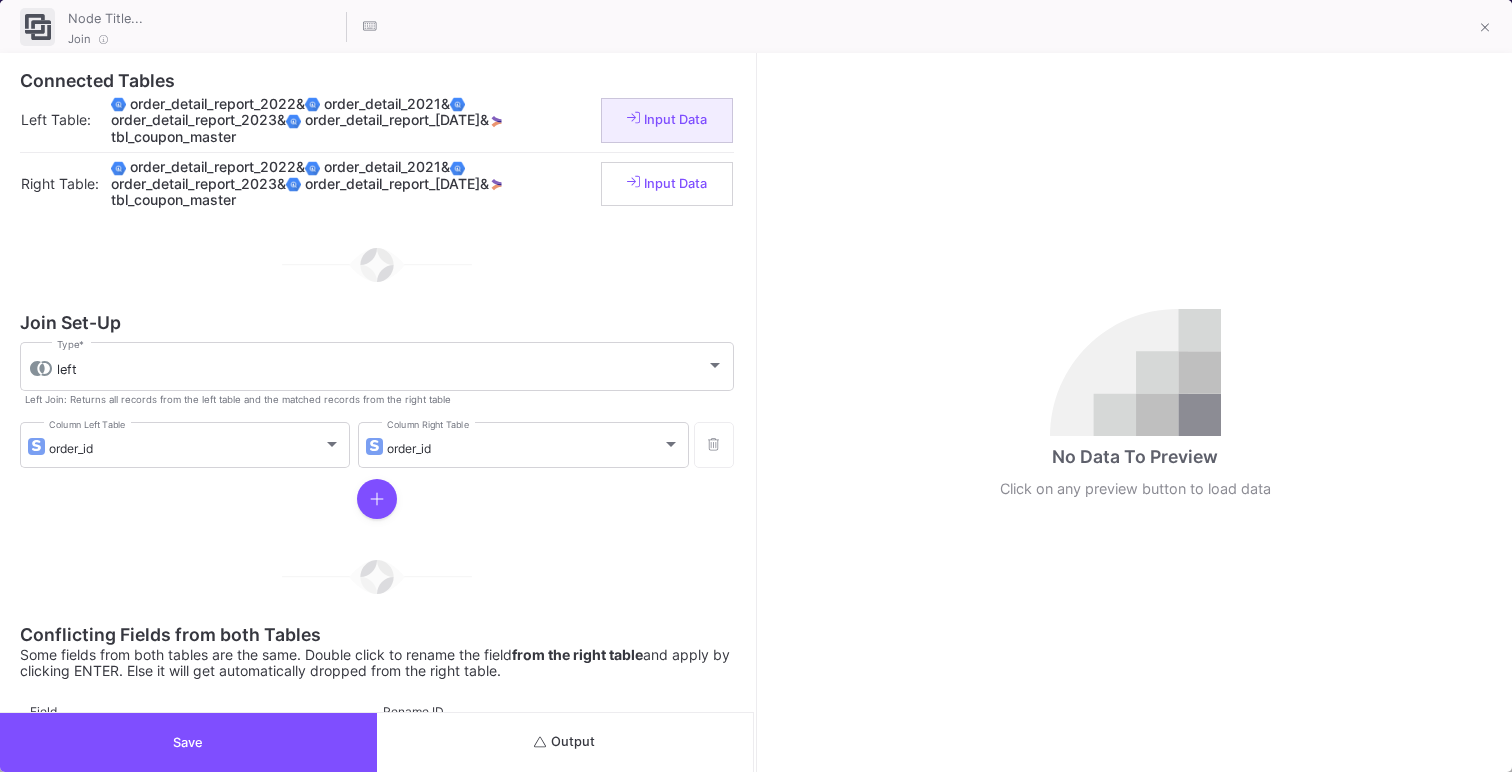 click on "Input Data" at bounding box center (667, 119) 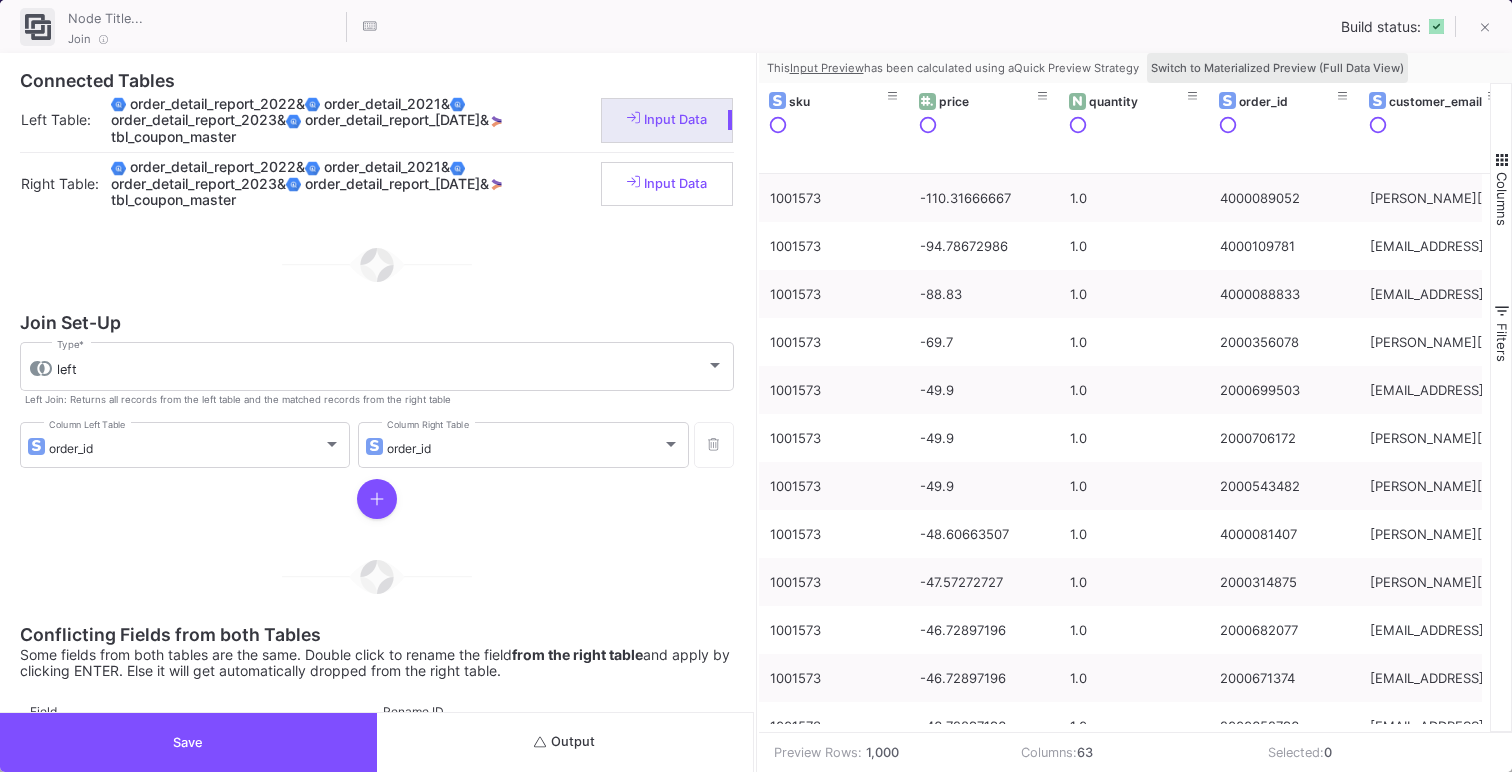 click on "Switch to Materialized Preview (Full Data View)" at bounding box center (1277, 68) 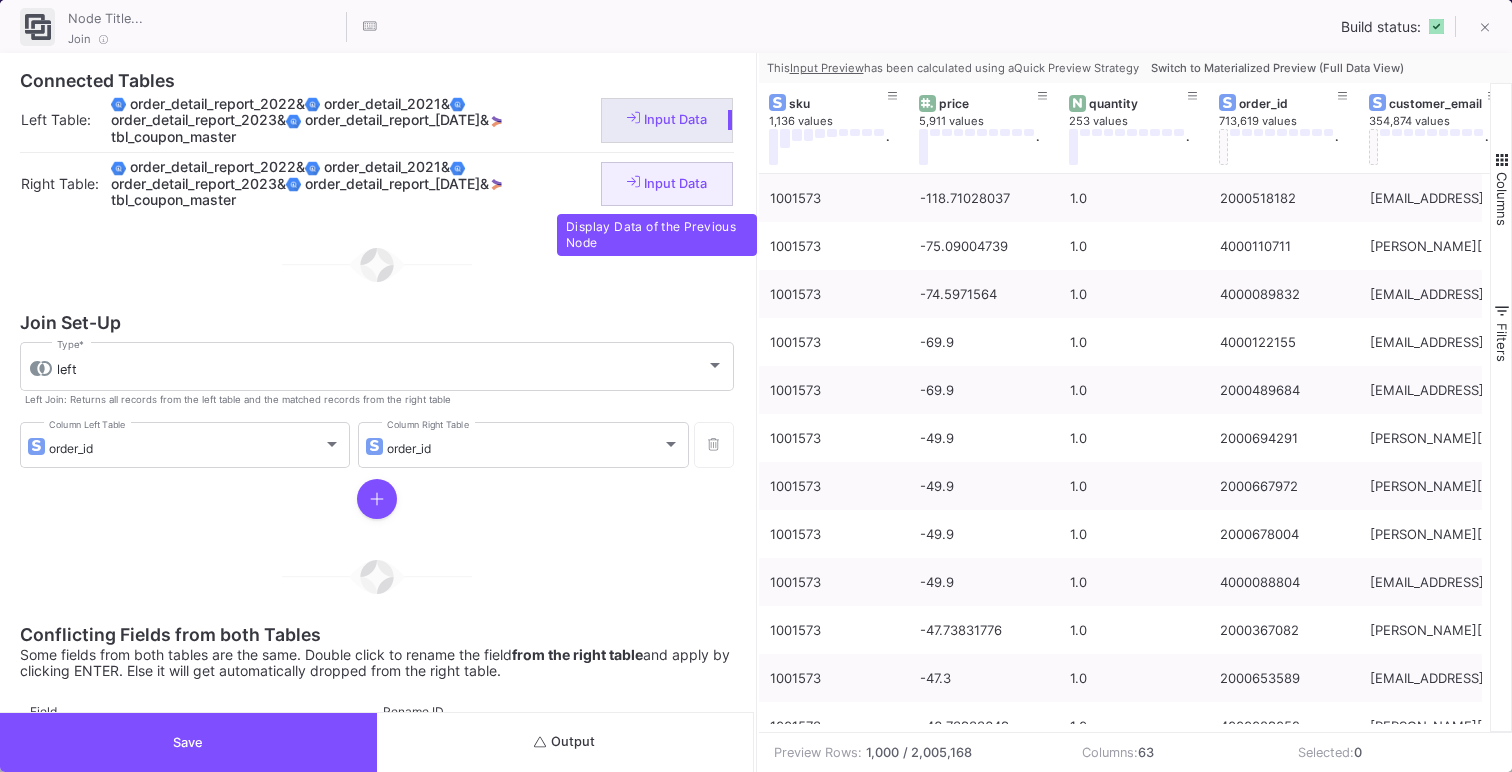 click on "Input Data" at bounding box center (667, 183) 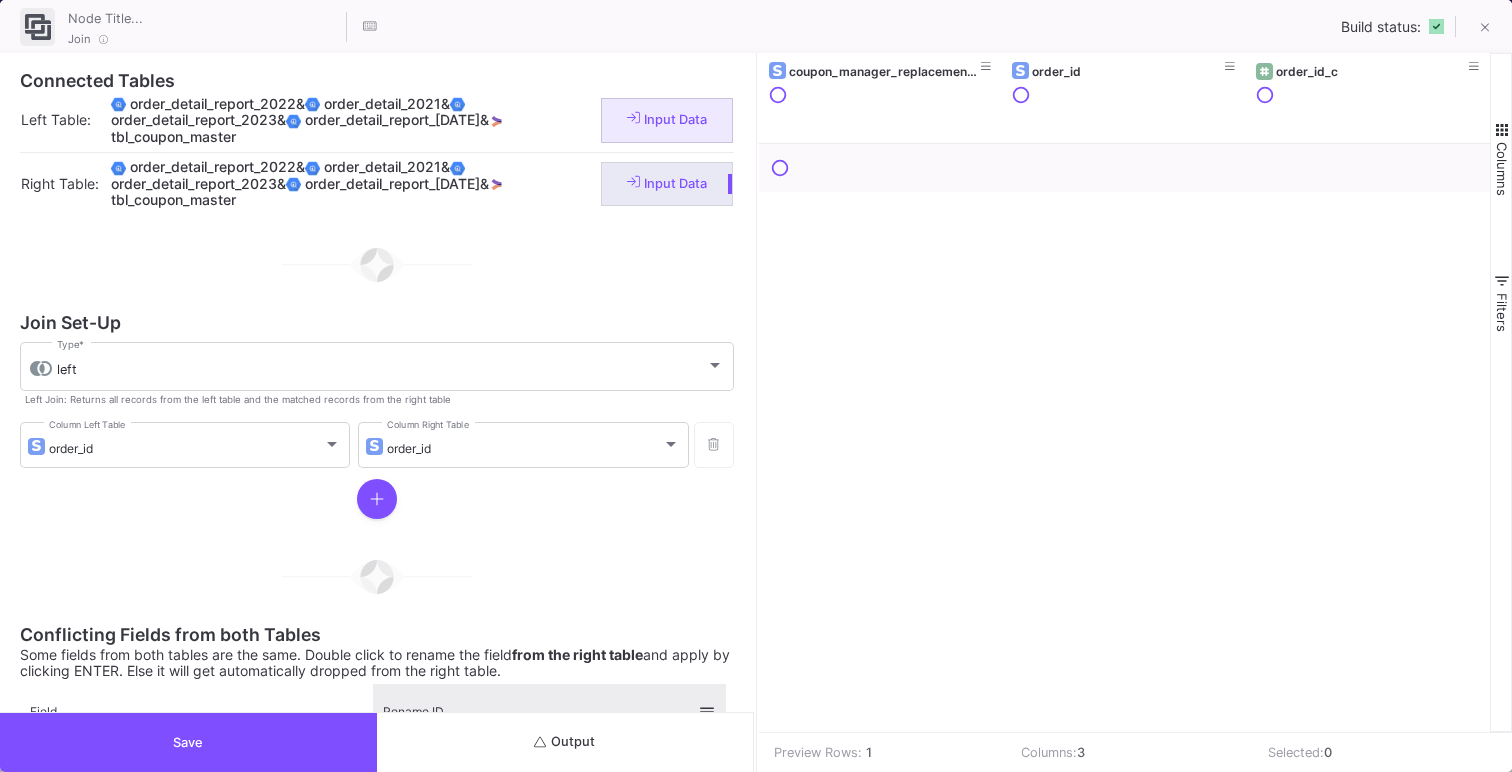type 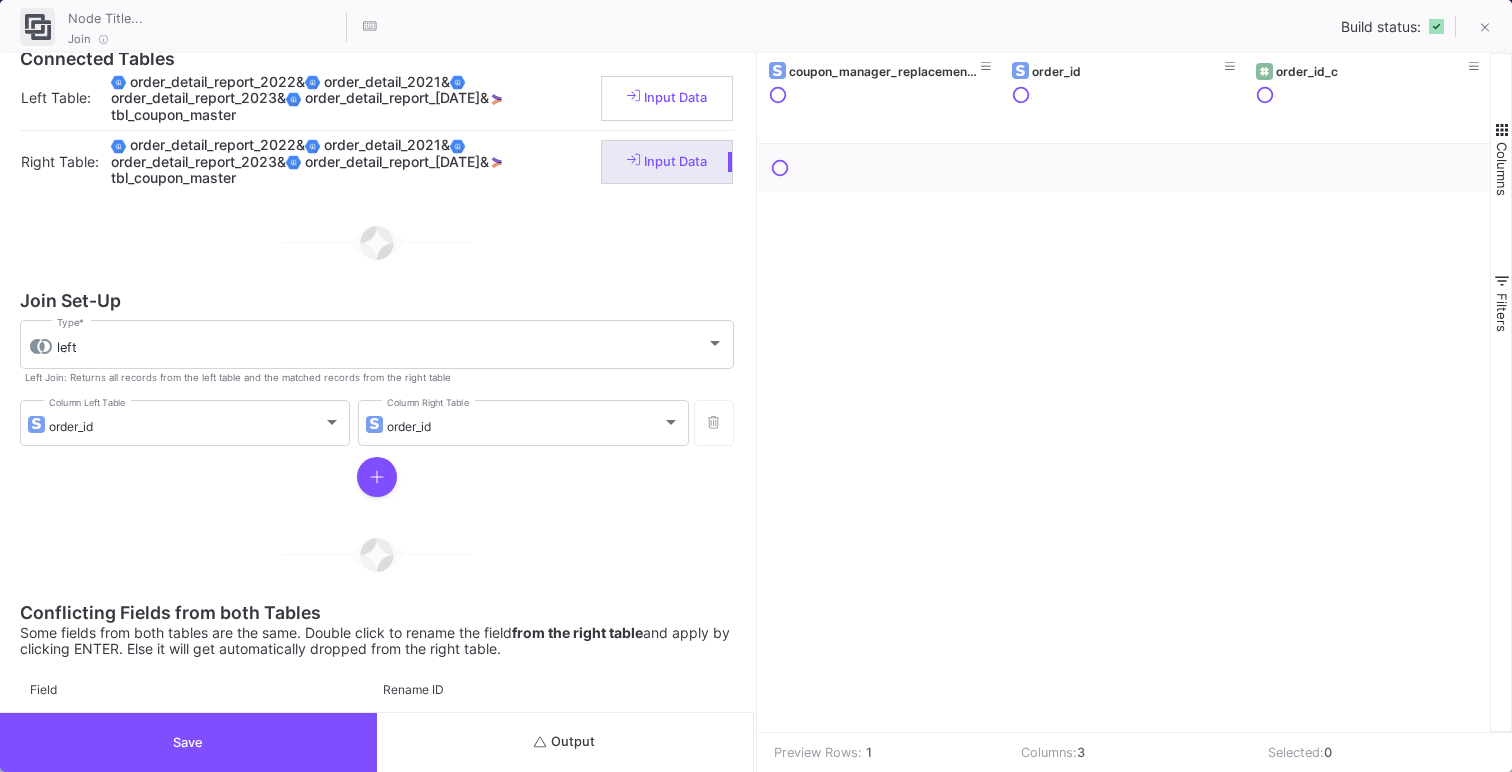 scroll, scrollTop: 0, scrollLeft: 0, axis: both 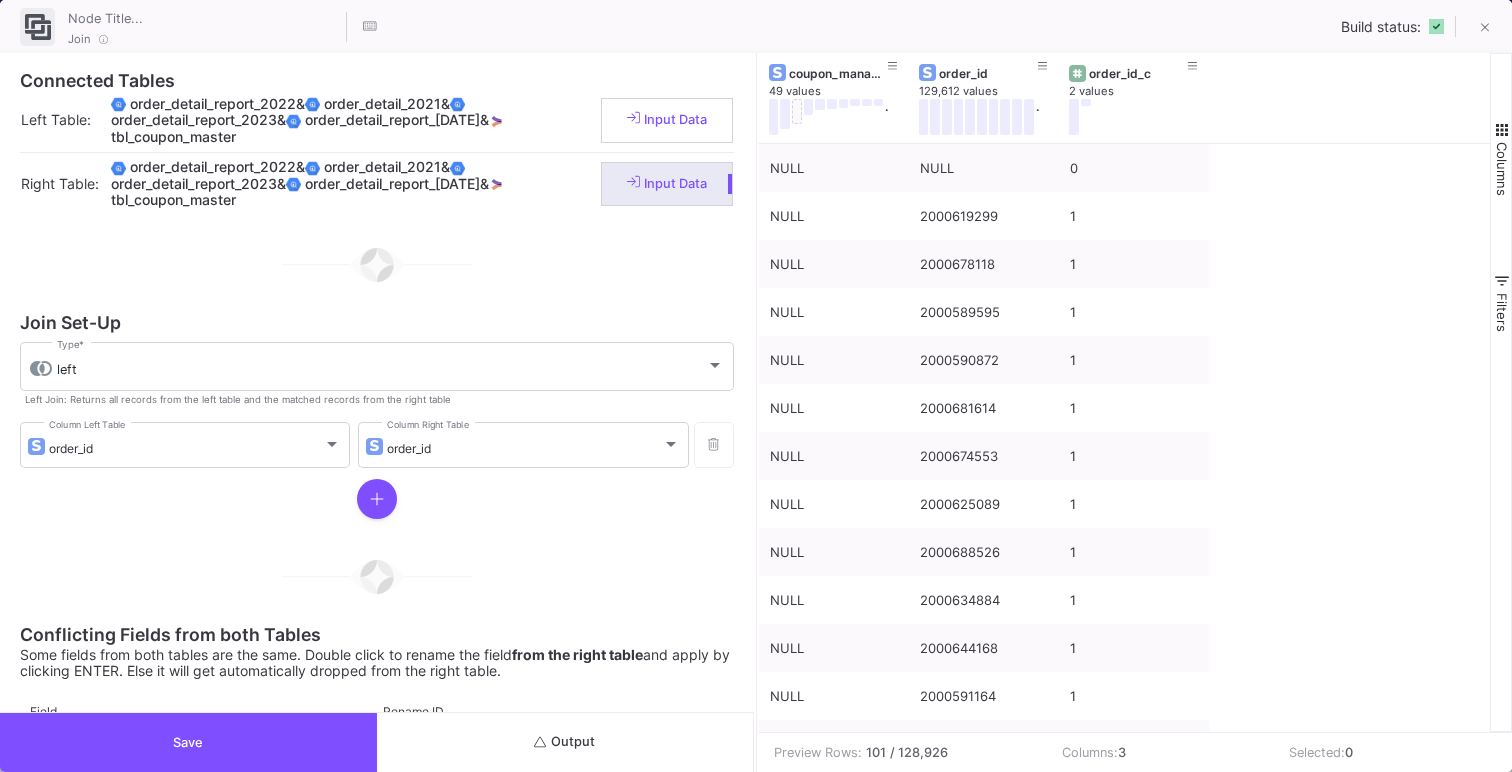 click on "Output" at bounding box center [564, 741] 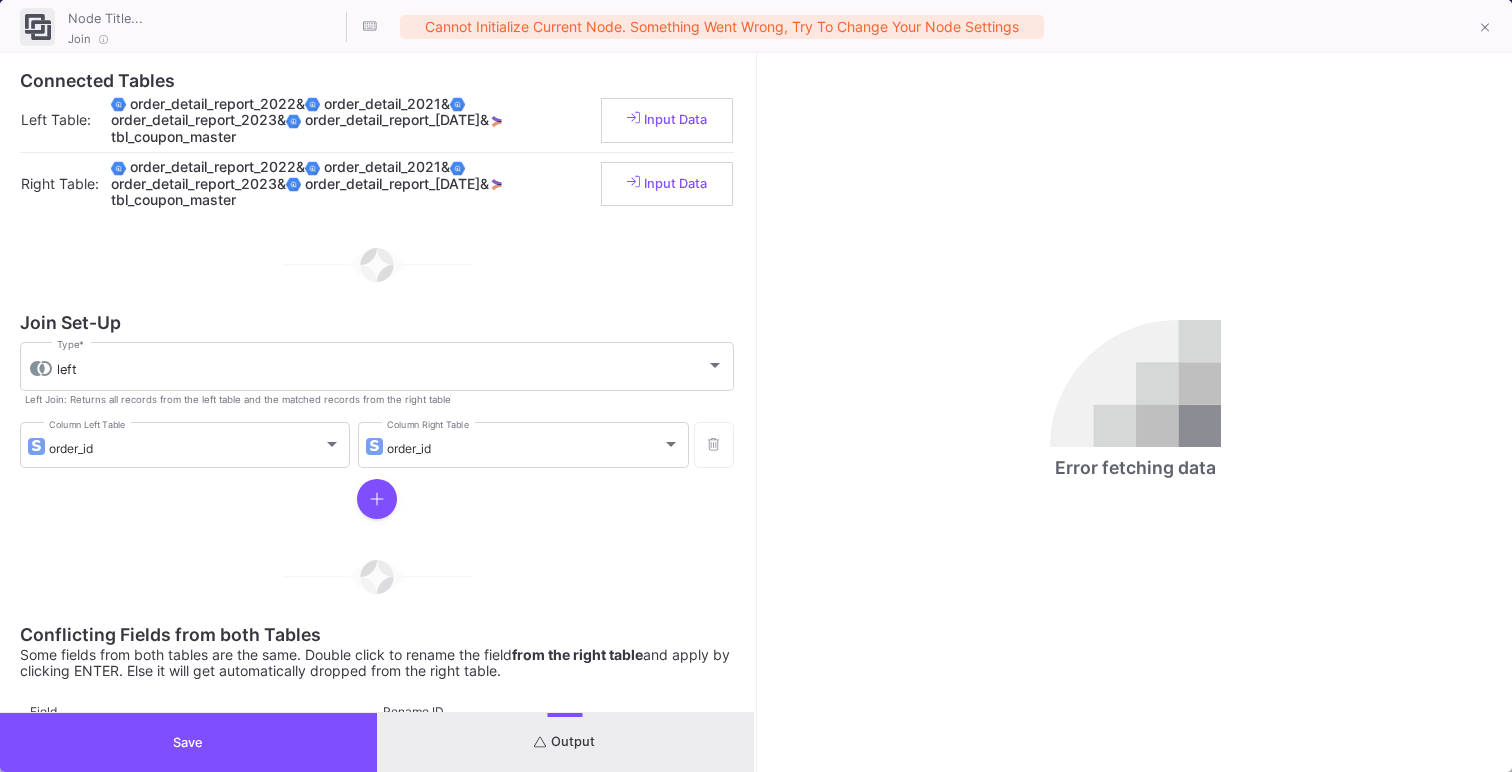 click 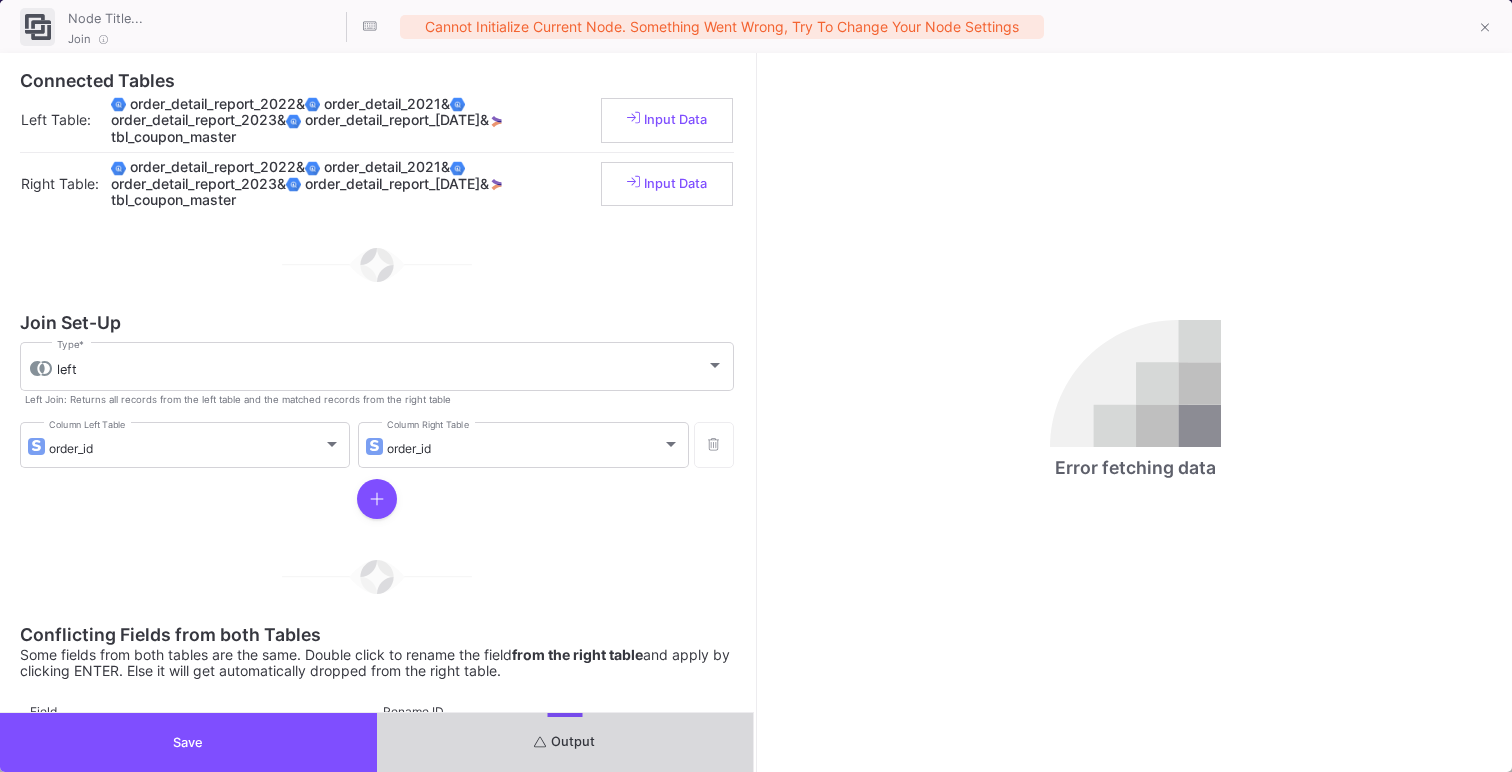 click on "Output" at bounding box center (565, 742) 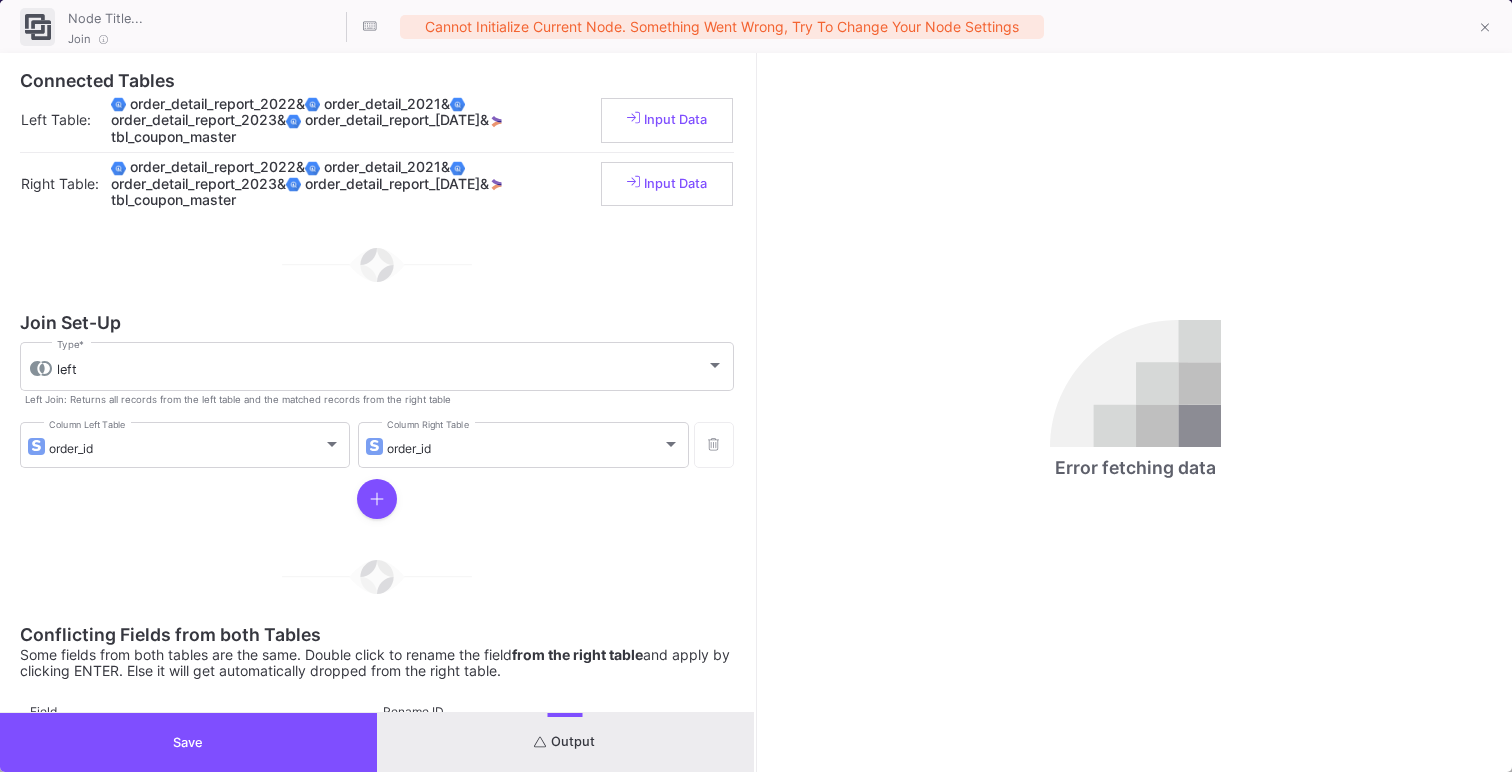 click 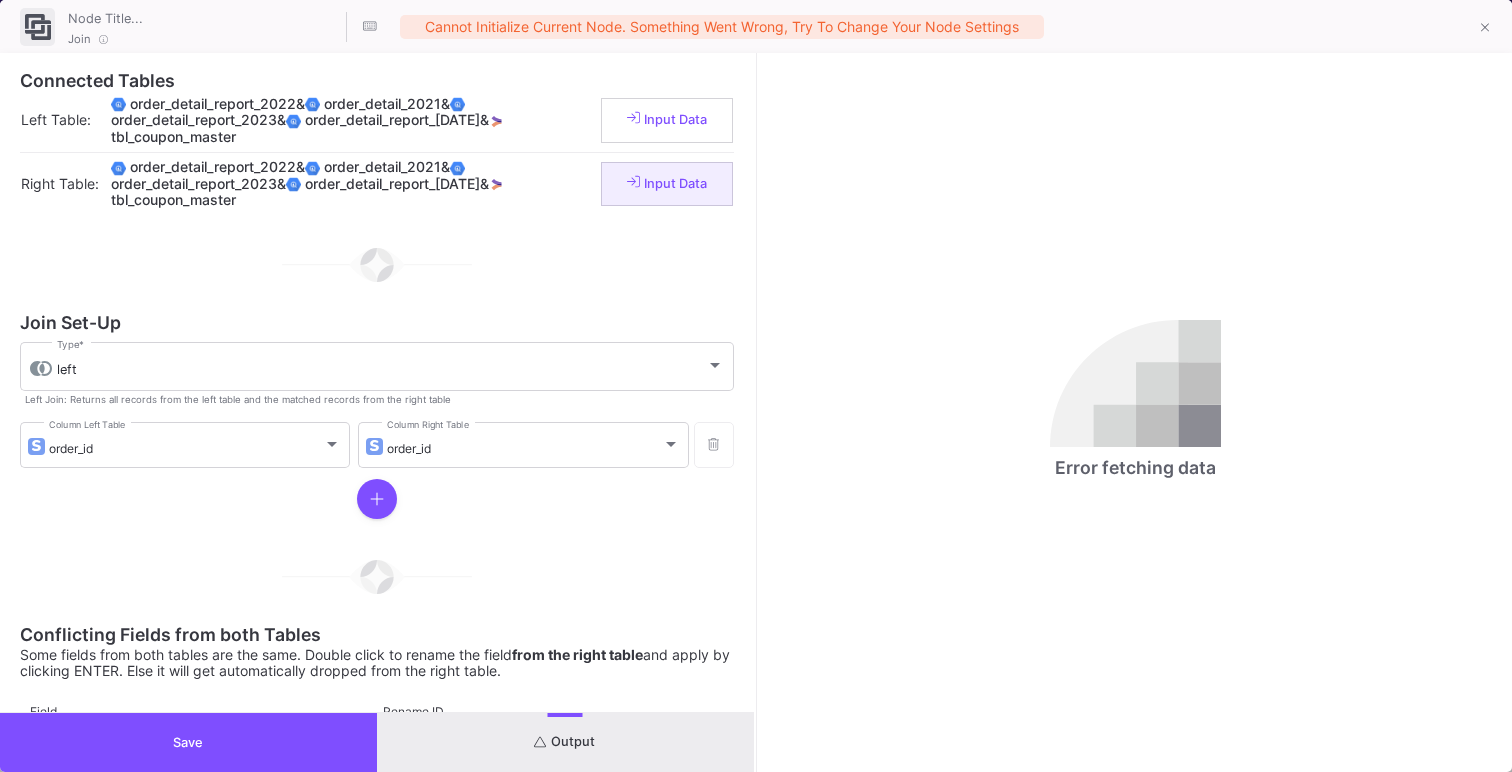 click on "Input Data" at bounding box center (667, 184) 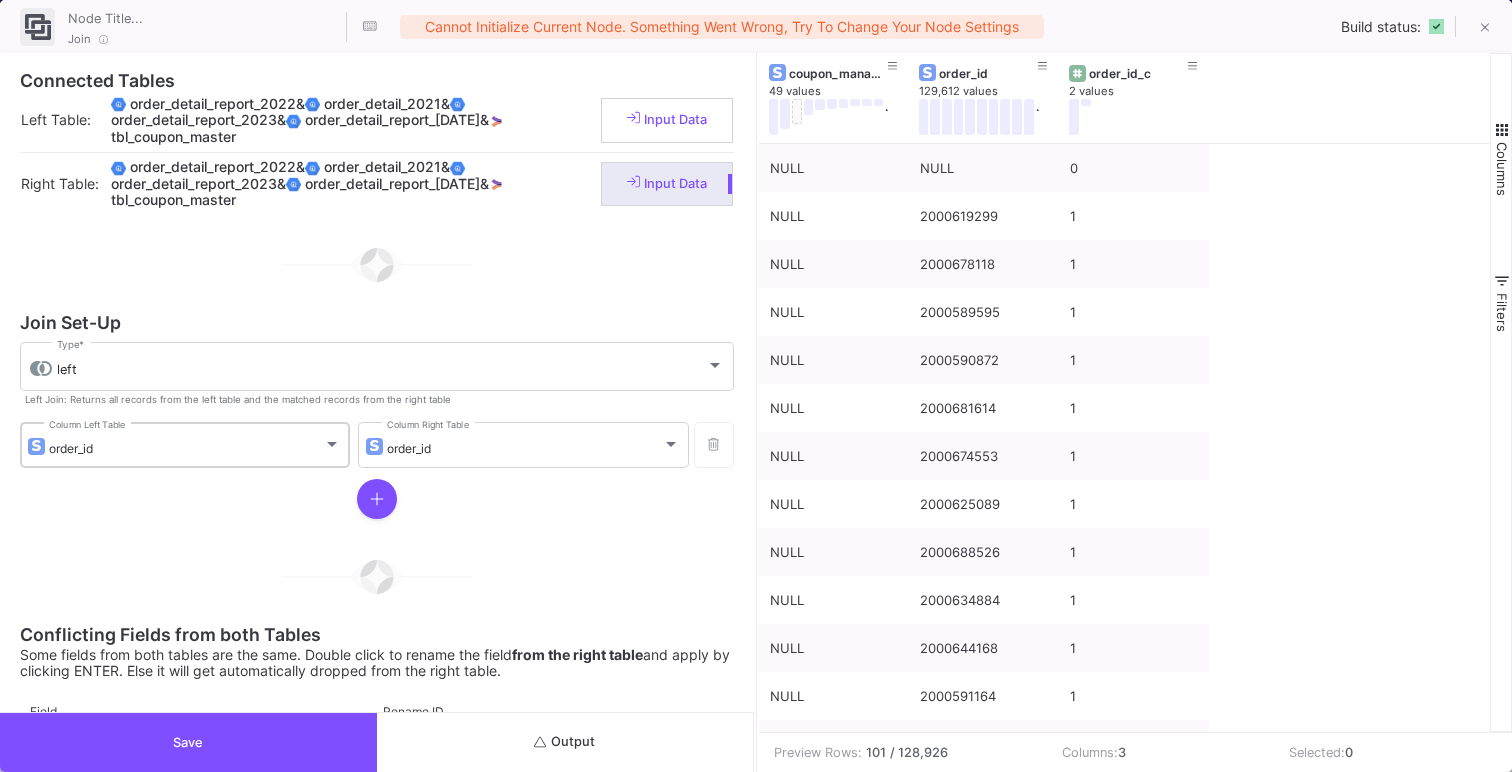 click on "order_id  Column Left Table" at bounding box center [195, 443] 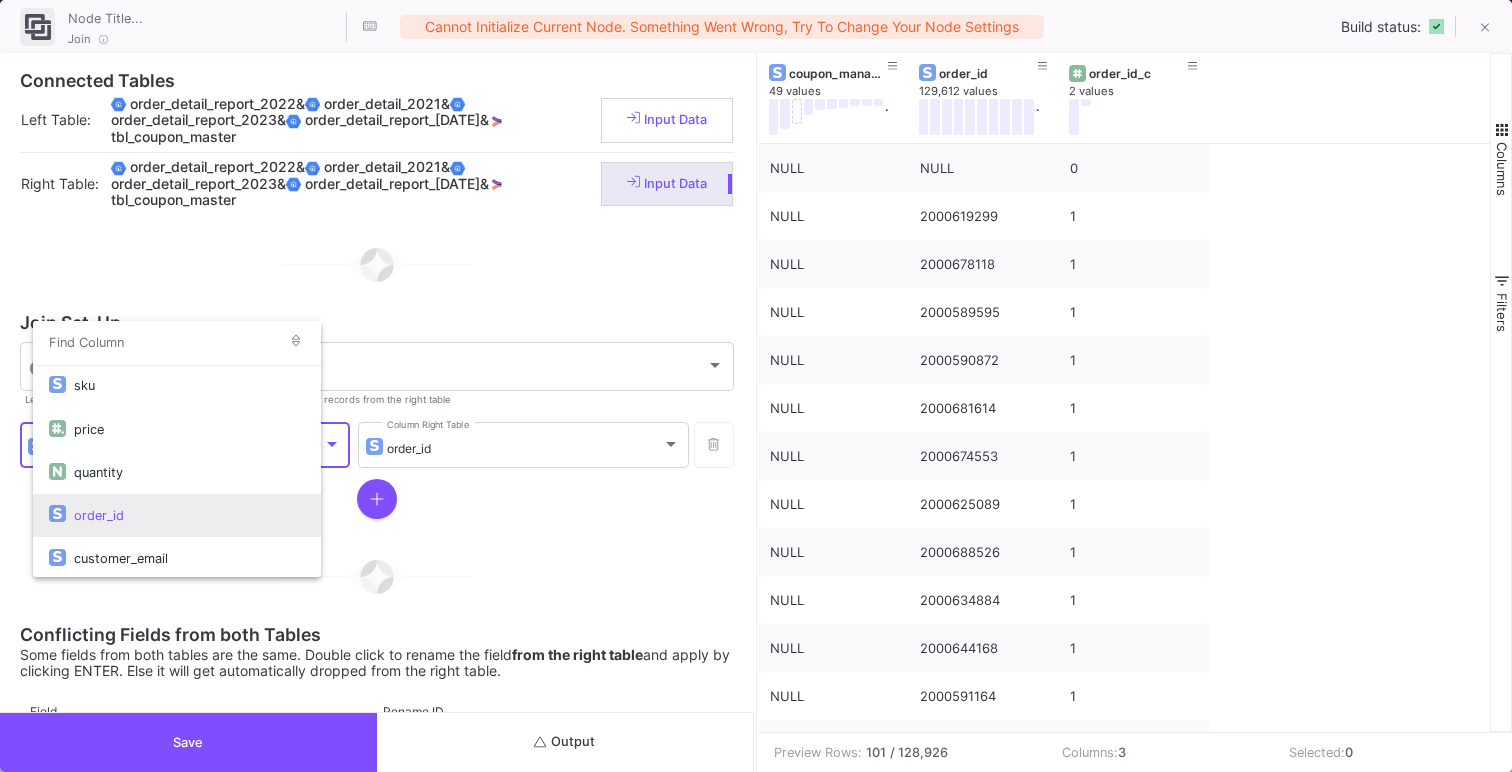 scroll, scrollTop: 34, scrollLeft: 0, axis: vertical 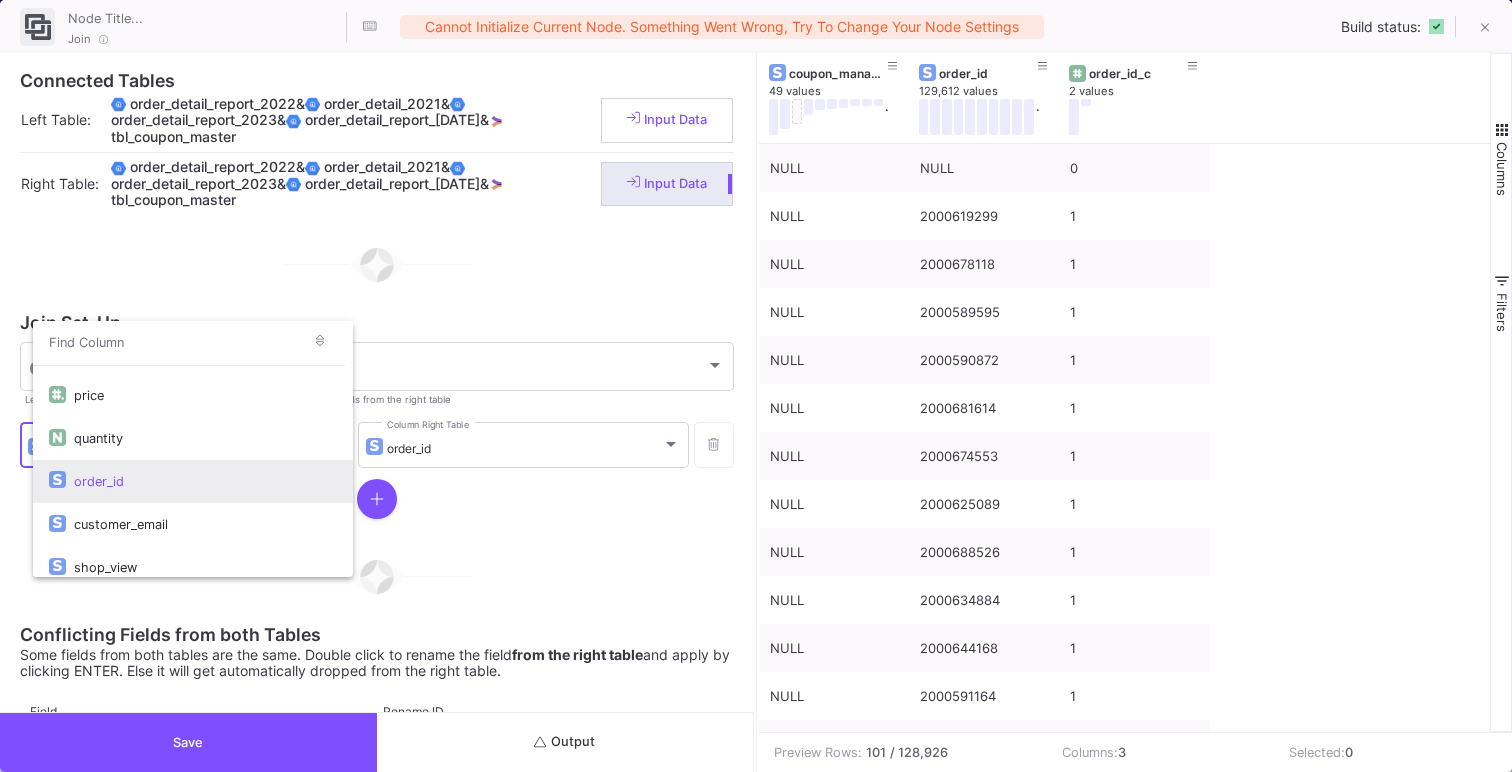 click on "order_id" at bounding box center [205, 481] 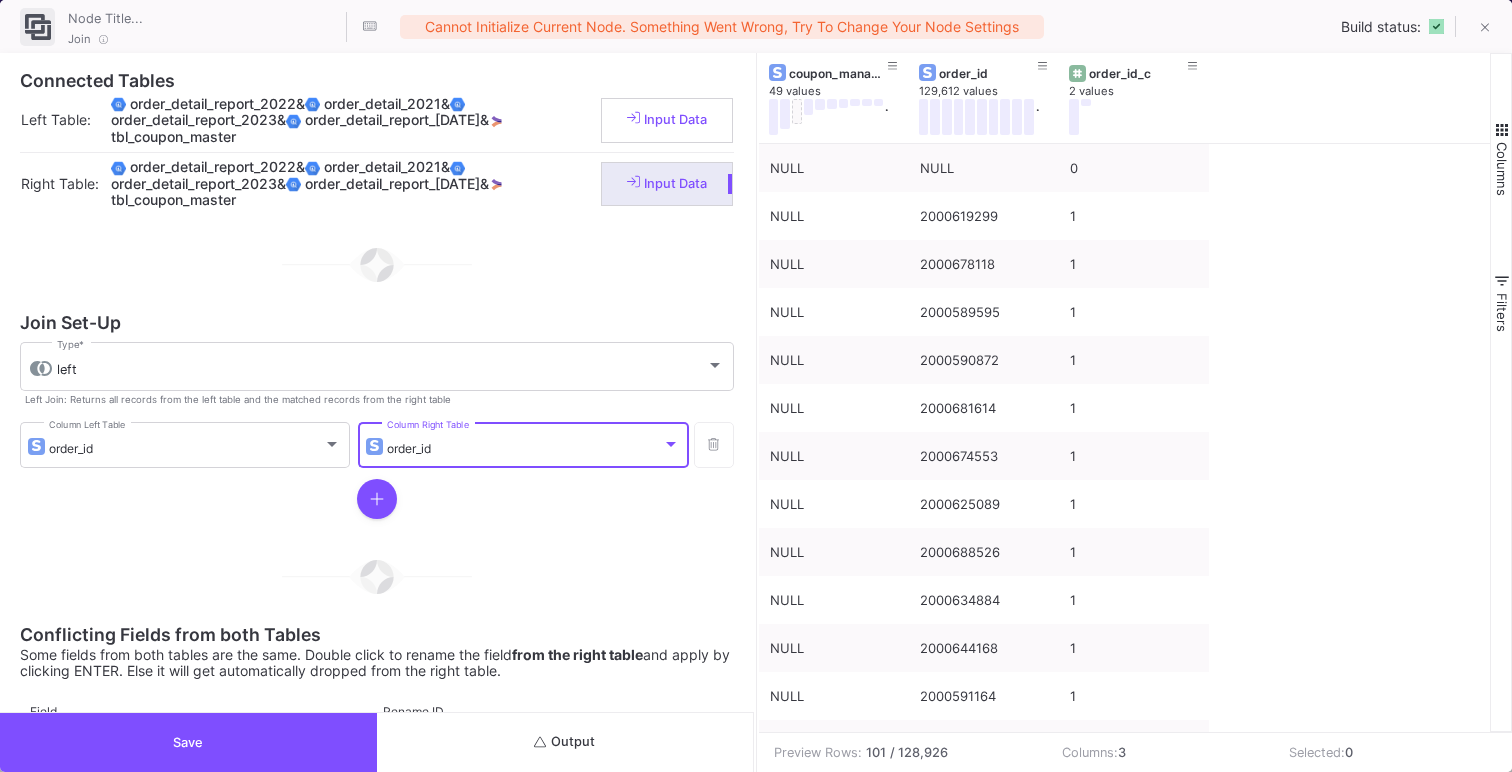 click on "order_id" at bounding box center [524, 448] 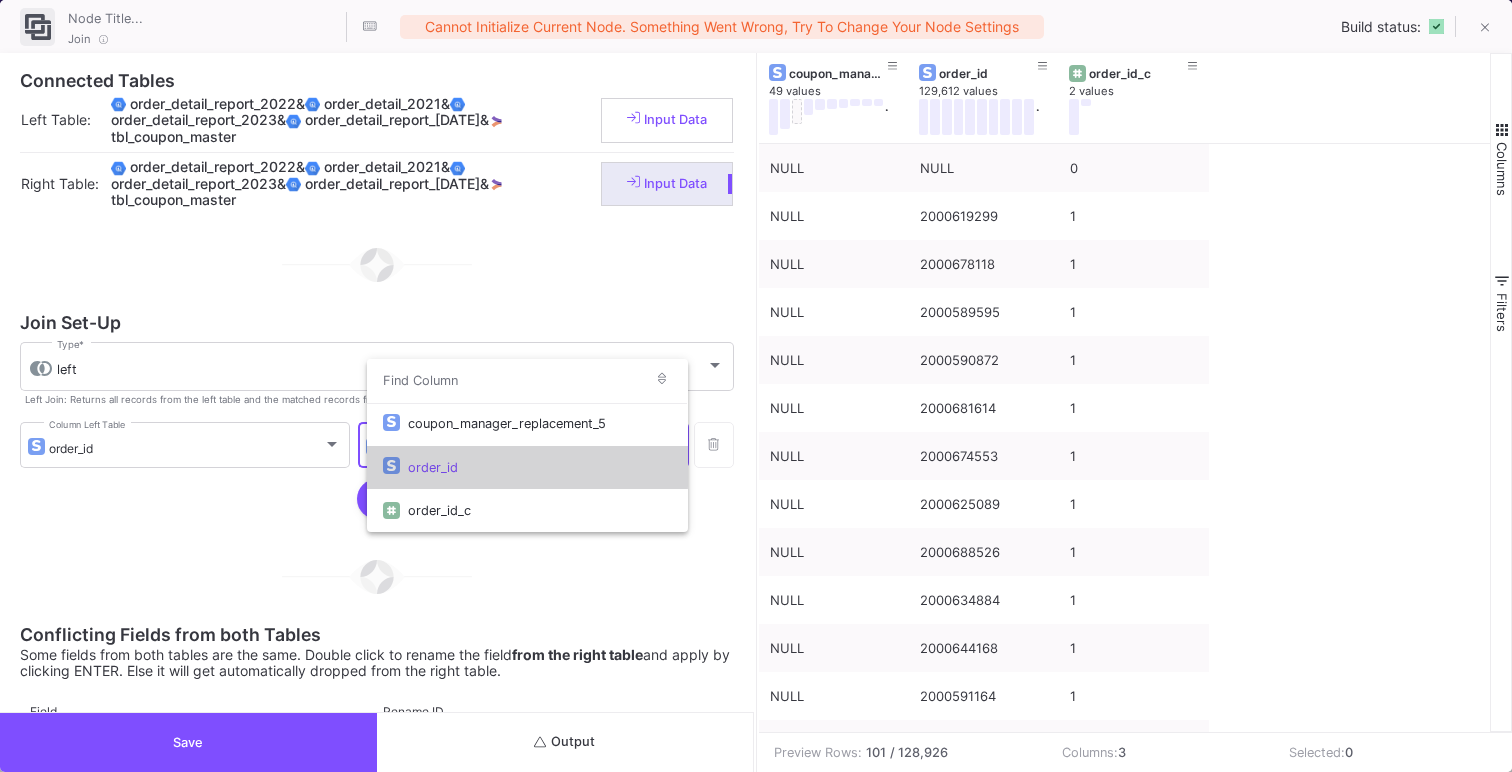 click on "order_id" at bounding box center [539, 467] 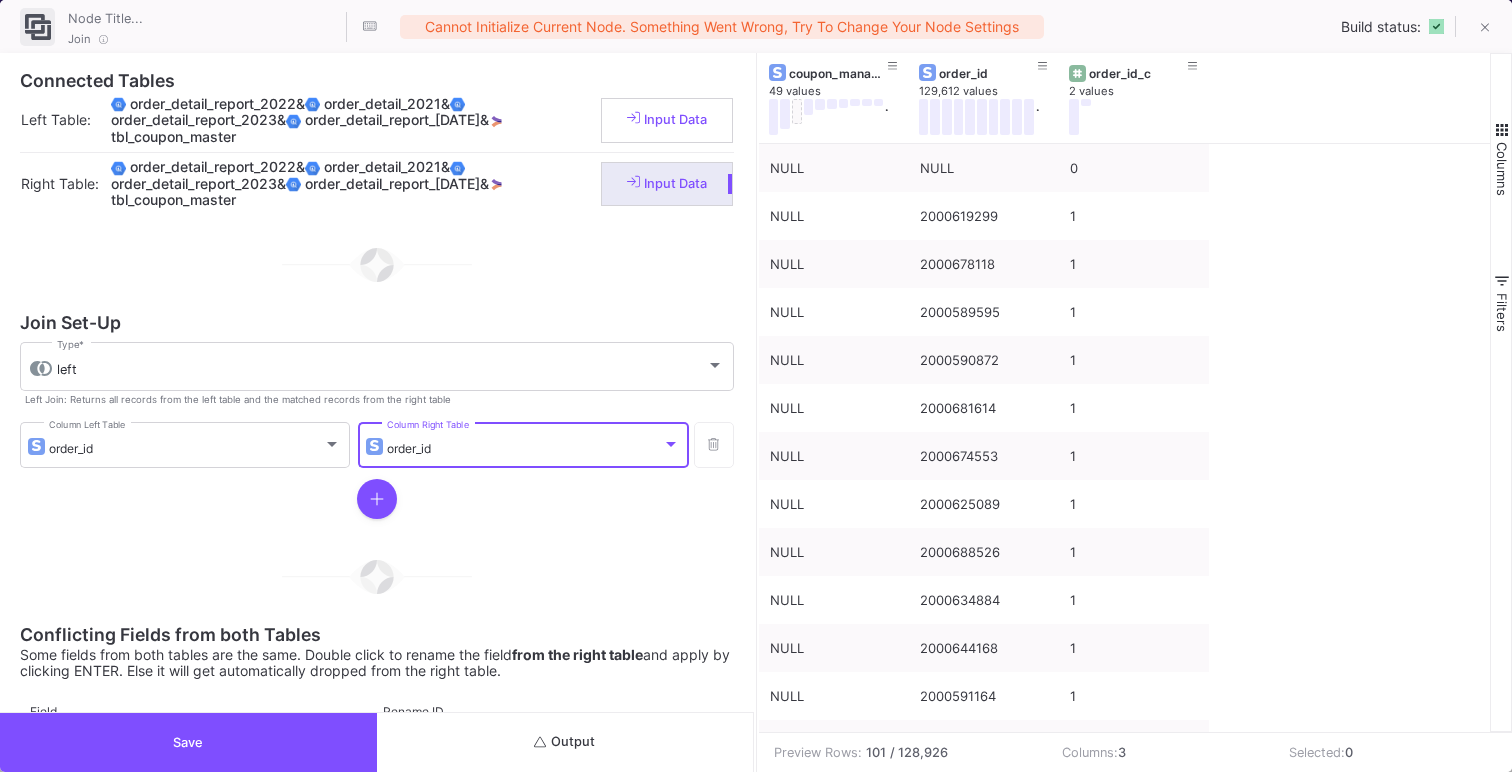 click on "Output" at bounding box center [565, 742] 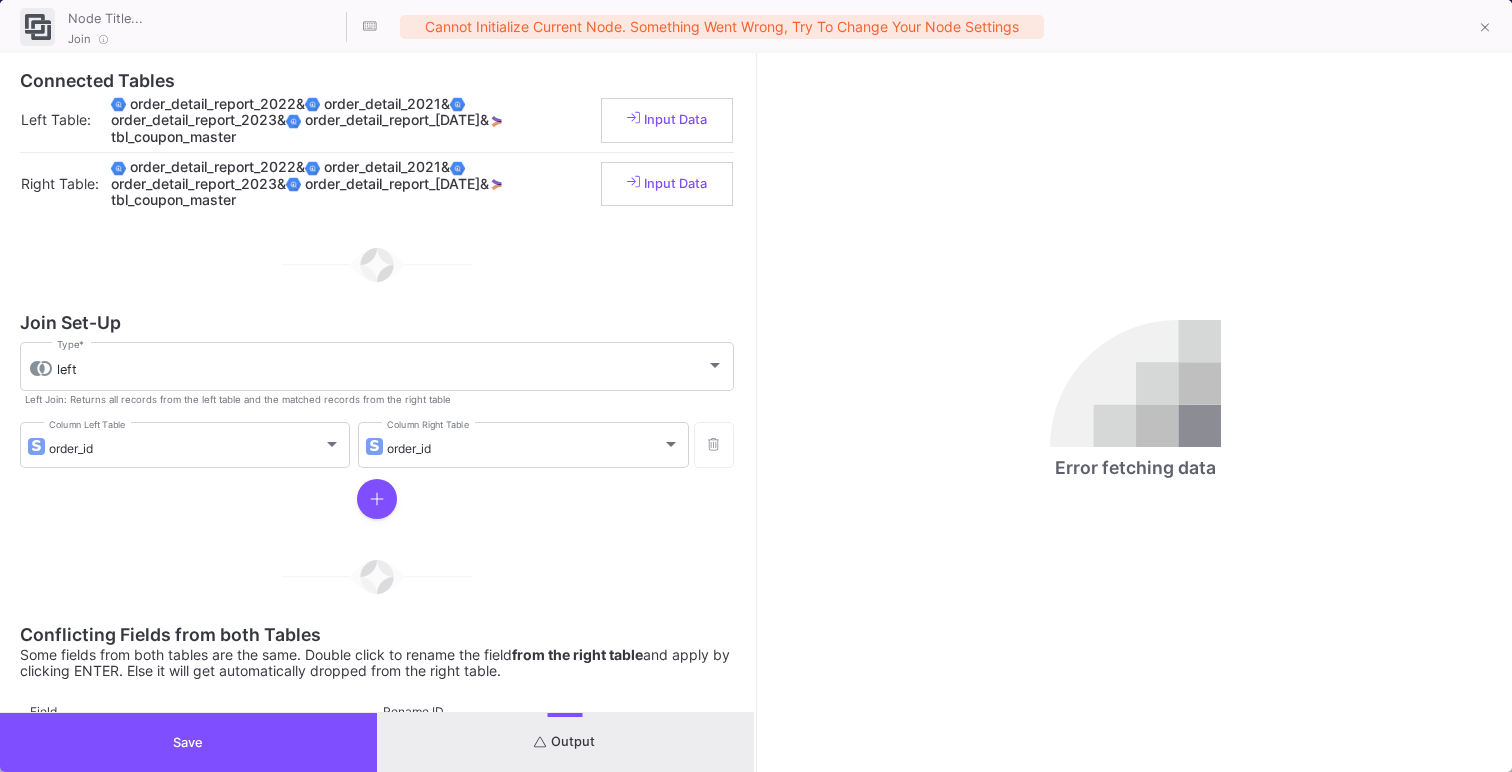click 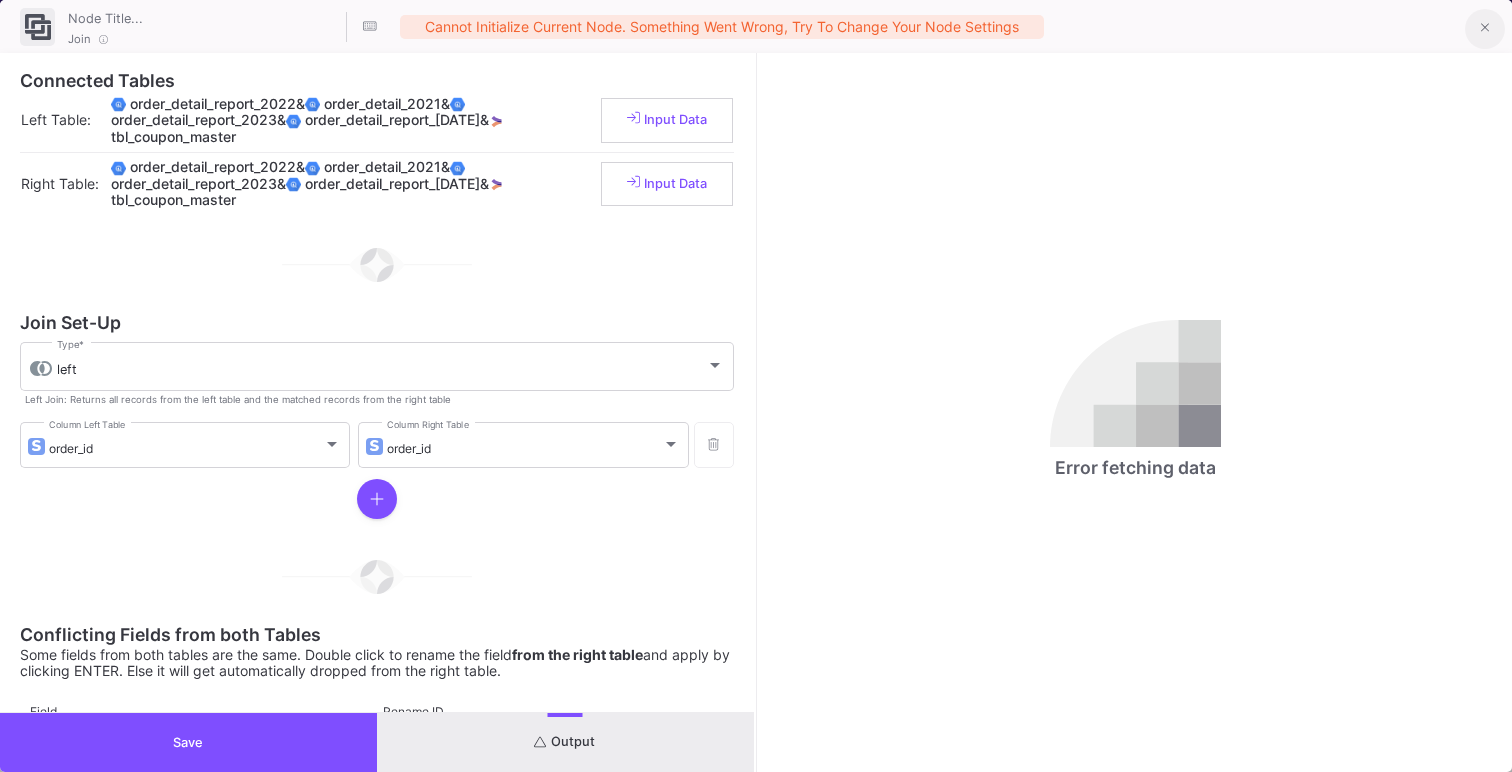 click at bounding box center [1485, 28] 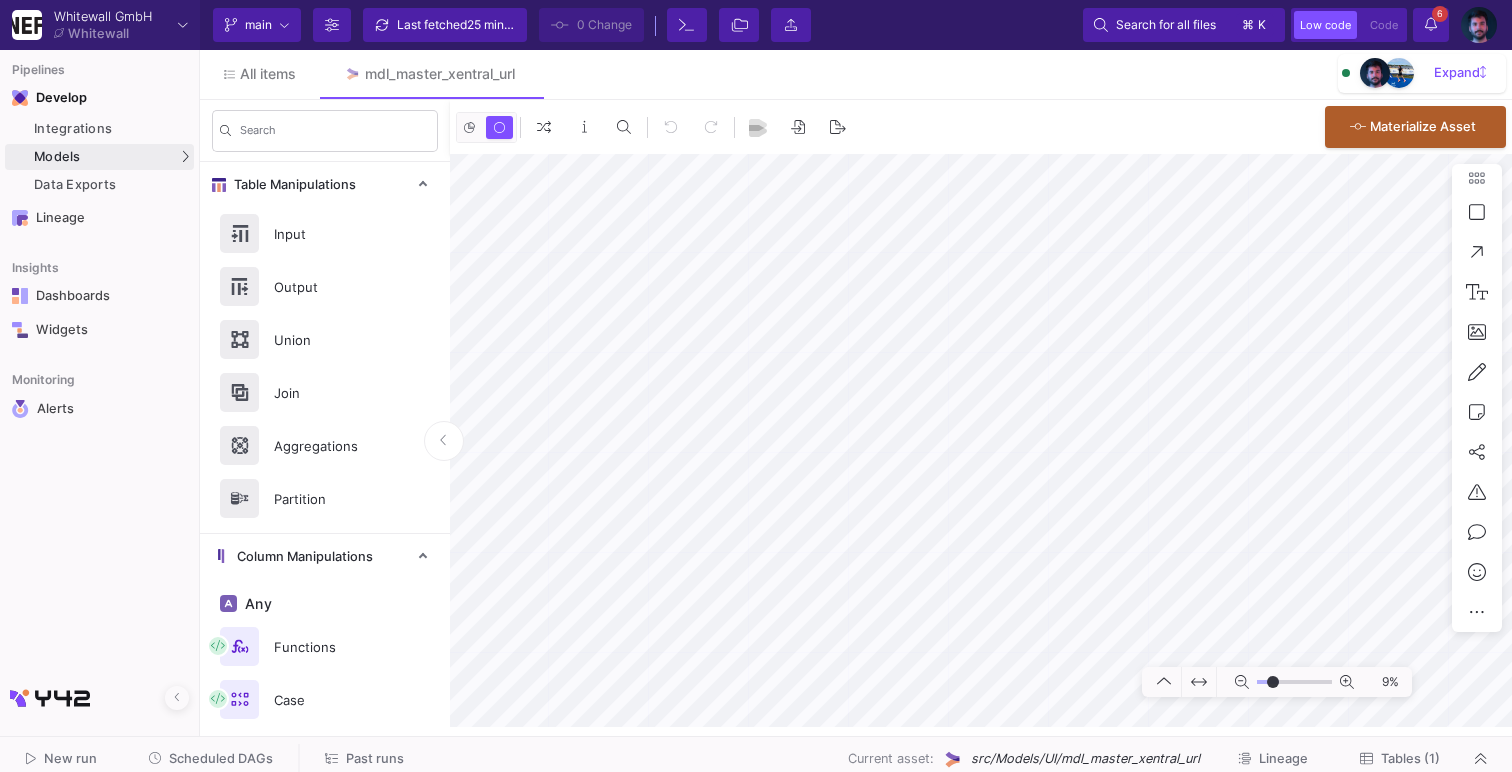 click 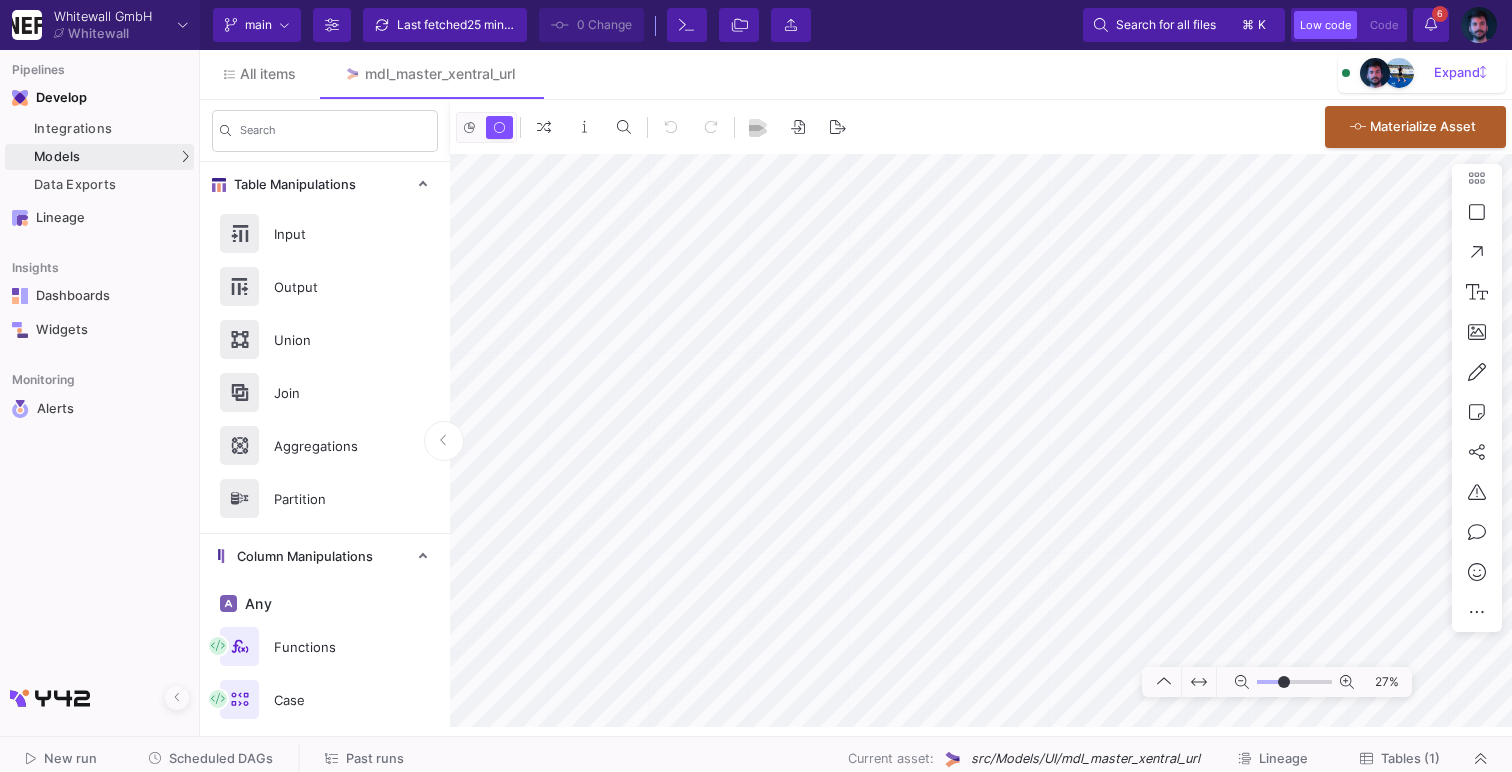 drag, startPoint x: 1267, startPoint y: 678, endPoint x: 1284, endPoint y: 677, distance: 17.029387 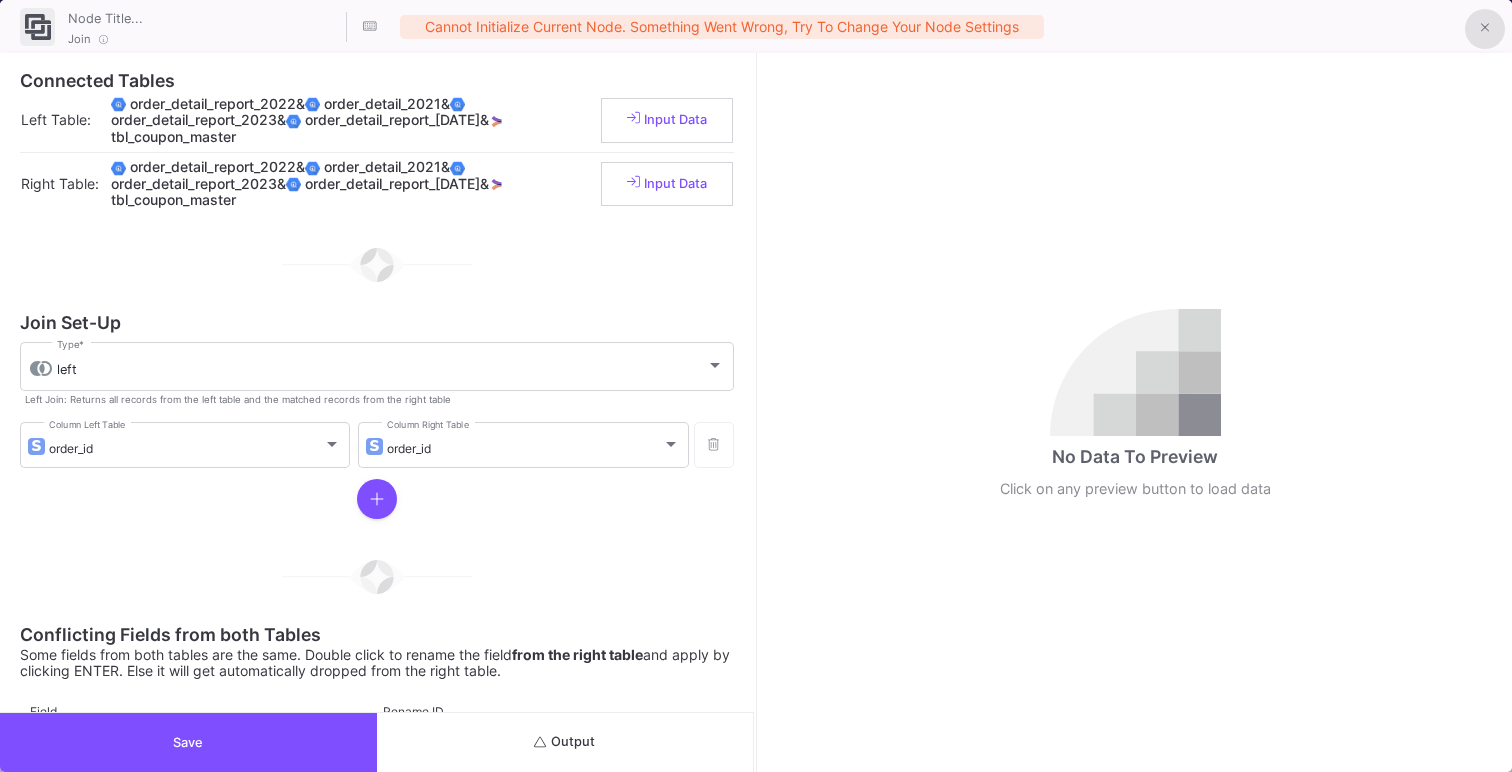 click at bounding box center (1485, 29) 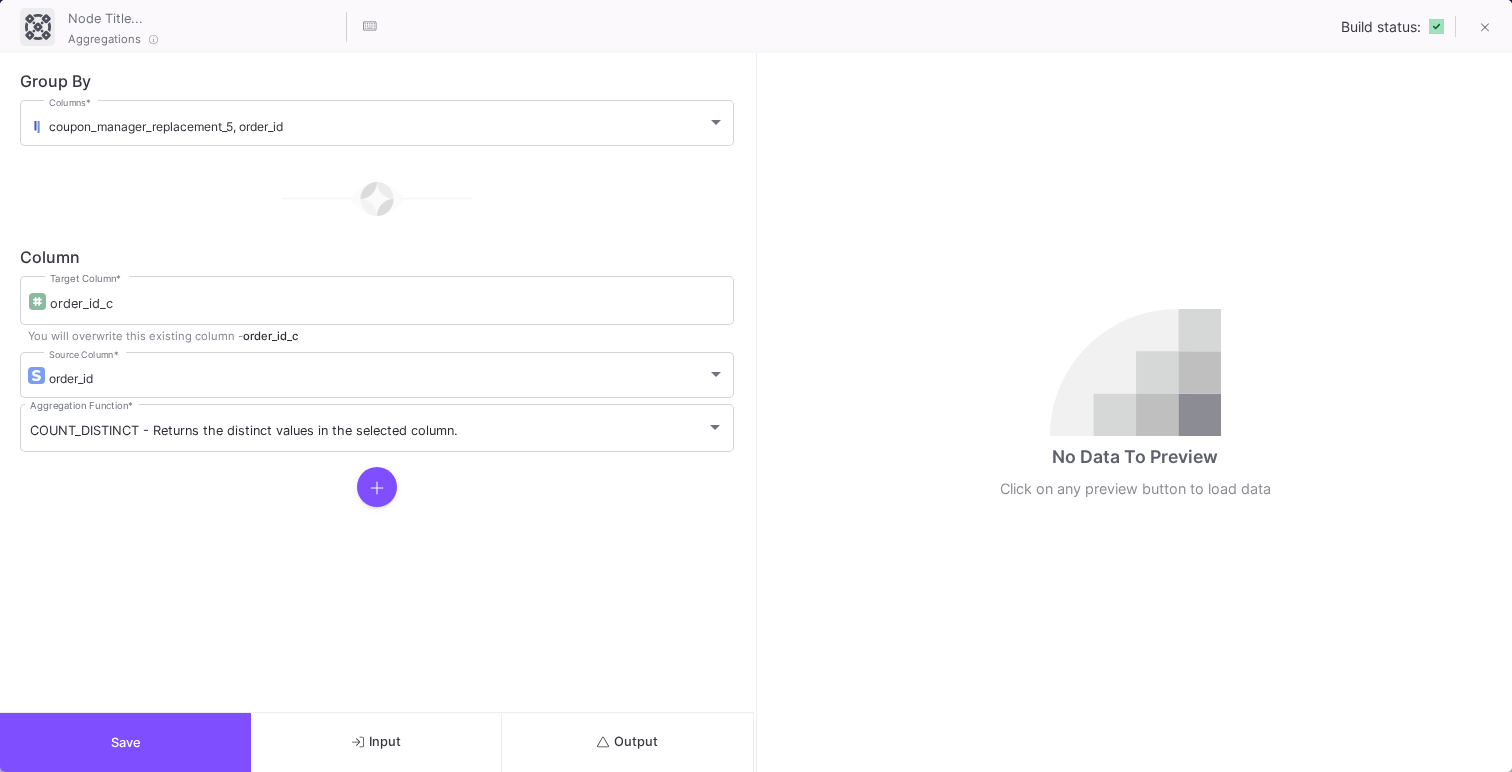 click on "Output" at bounding box center (627, 742) 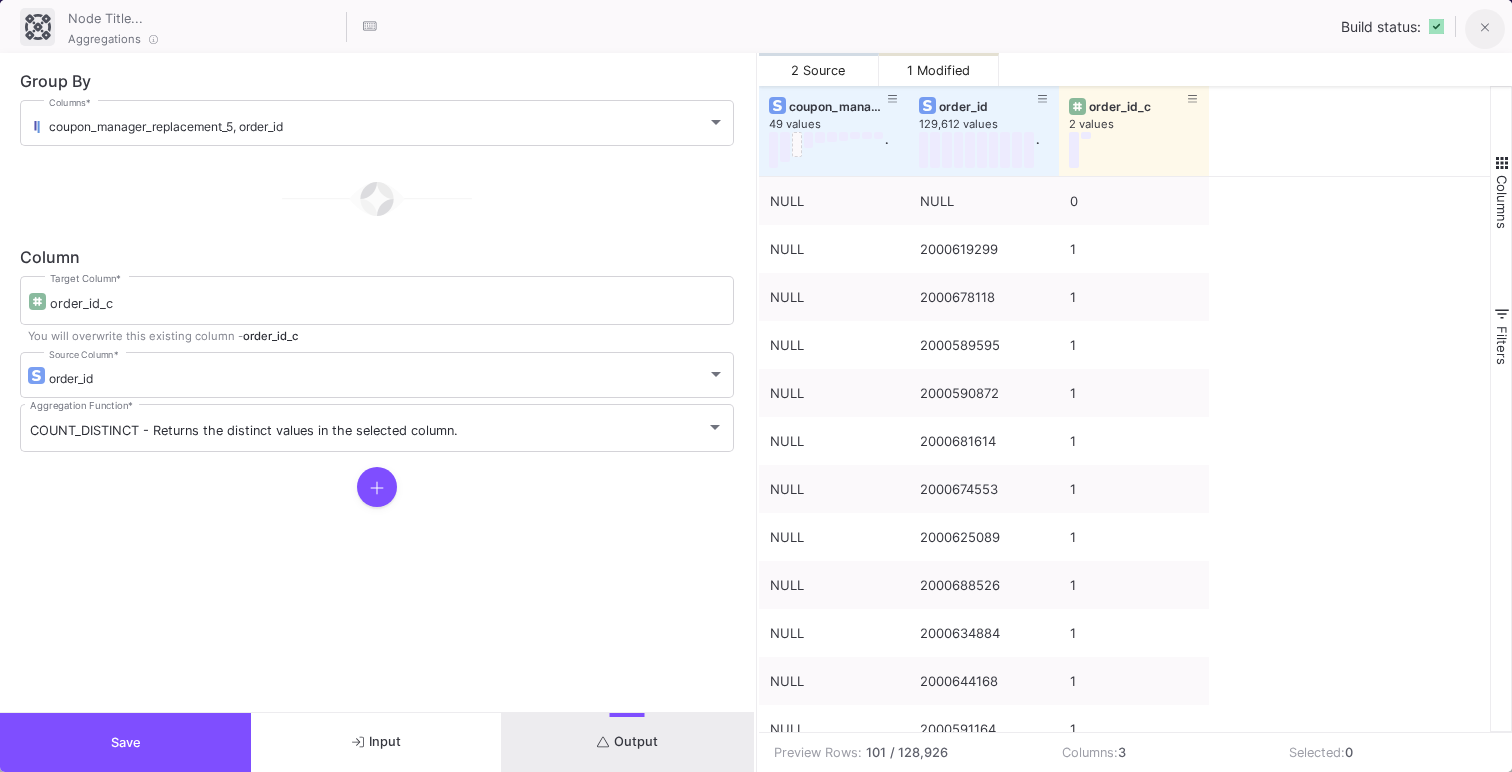 click at bounding box center (1485, 29) 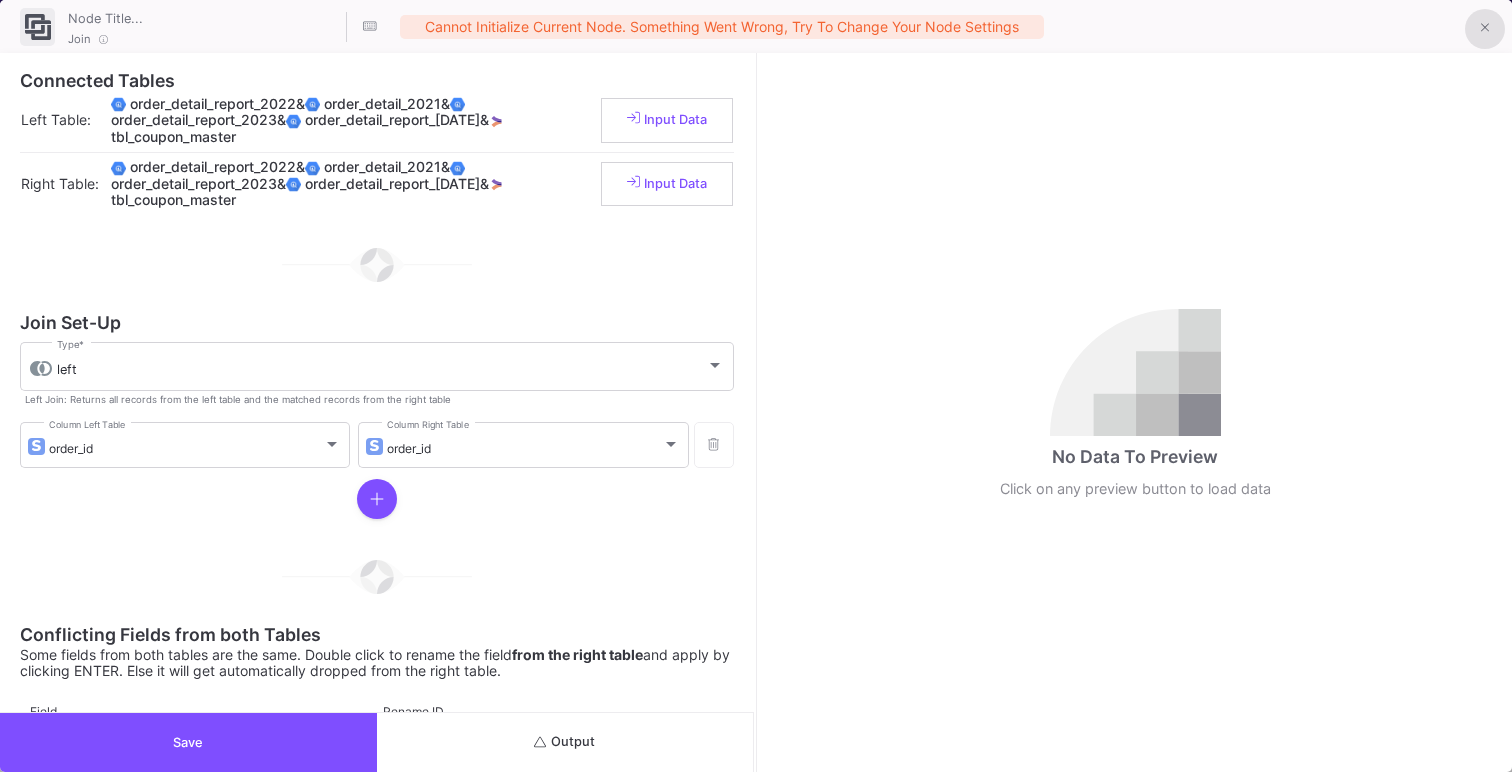 click 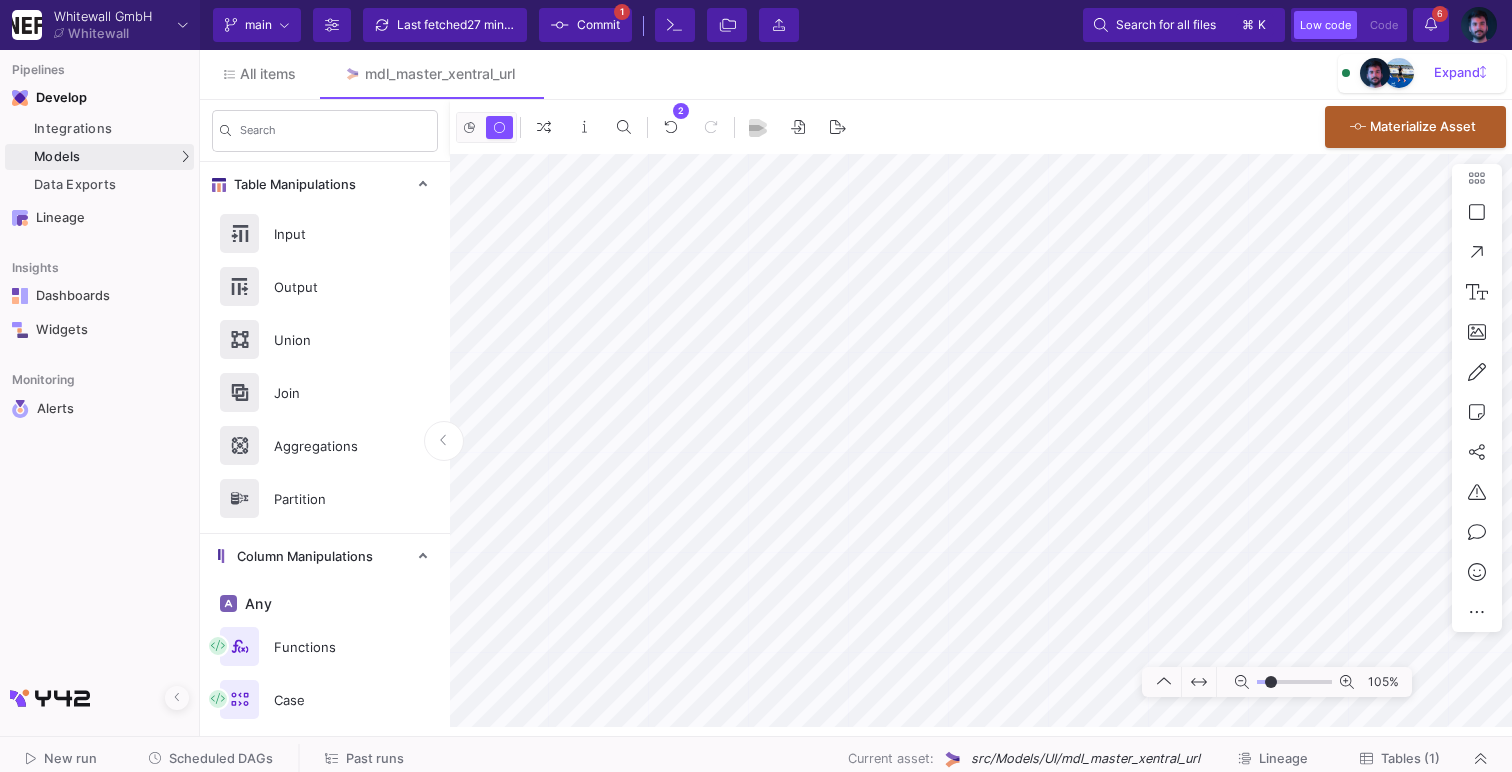 drag, startPoint x: 1283, startPoint y: 679, endPoint x: 1270, endPoint y: 680, distance: 13.038404 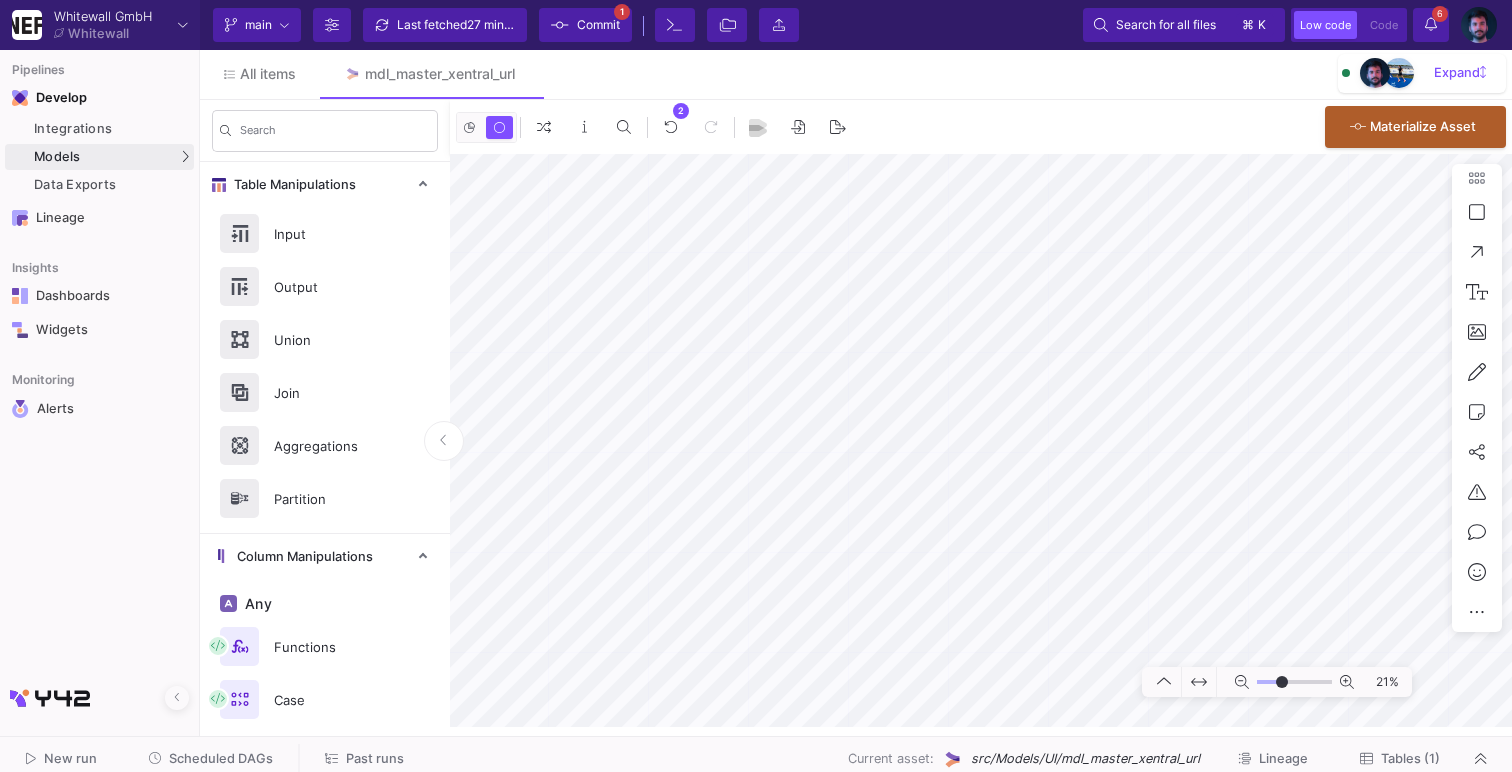 click 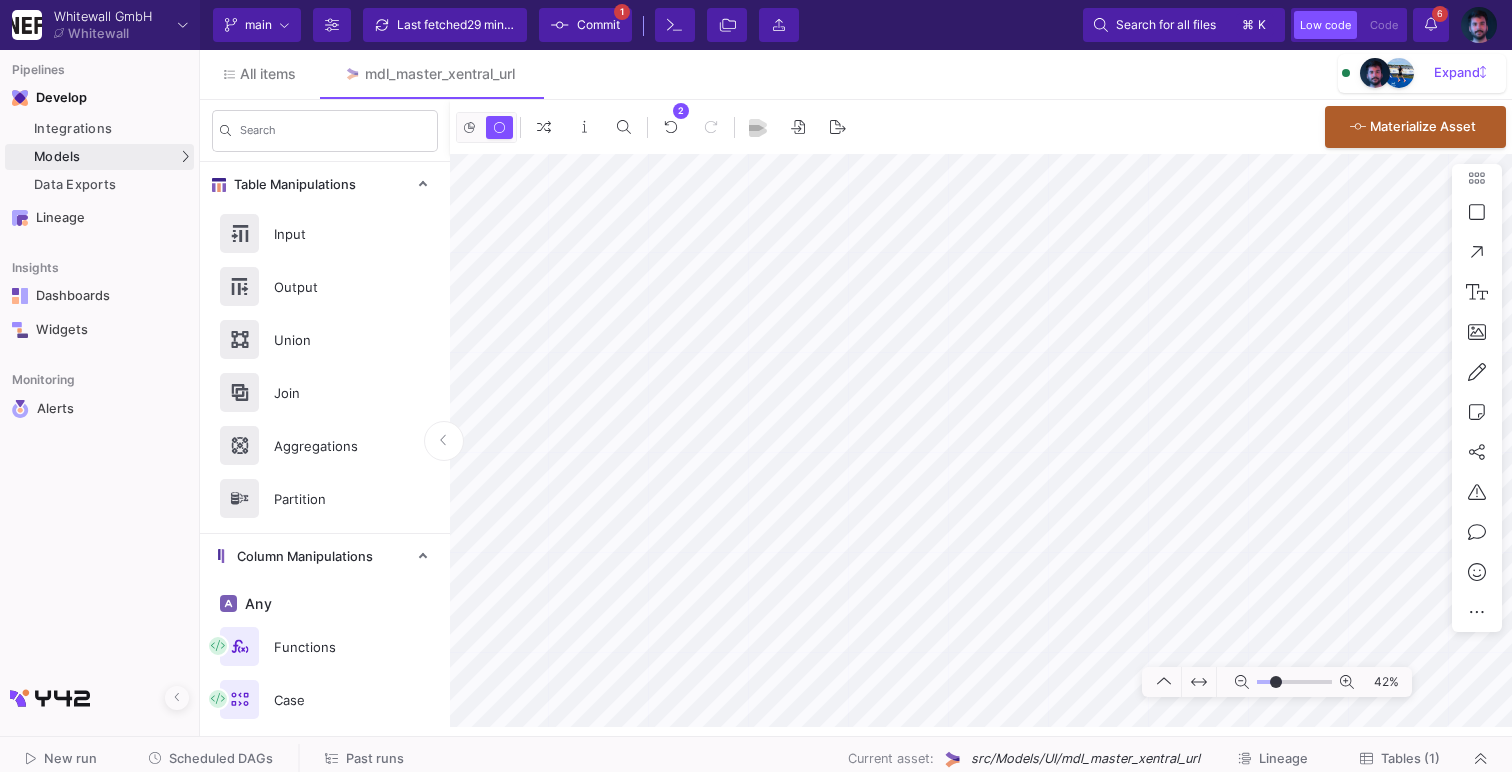 type on "-18" 